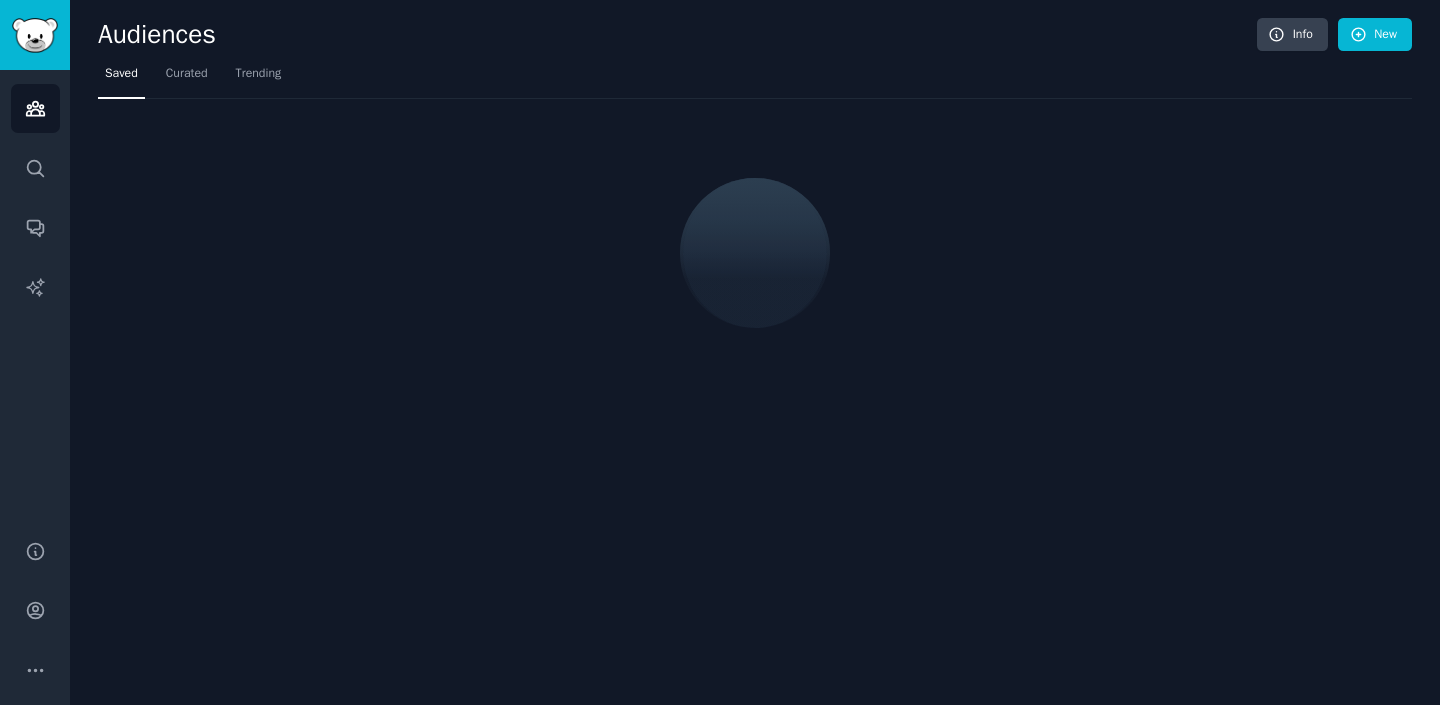 scroll, scrollTop: 0, scrollLeft: 0, axis: both 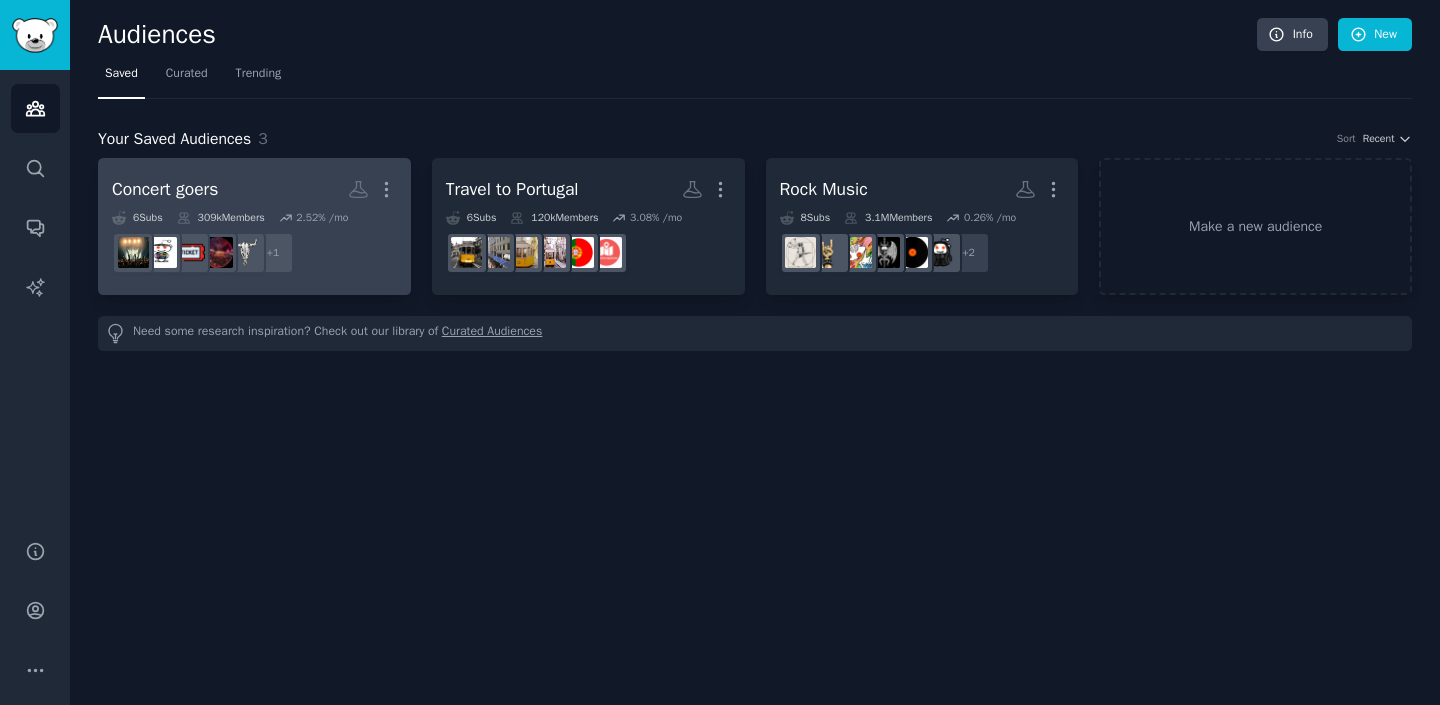 click on "Concert goers Custom Audience More" at bounding box center [254, 189] 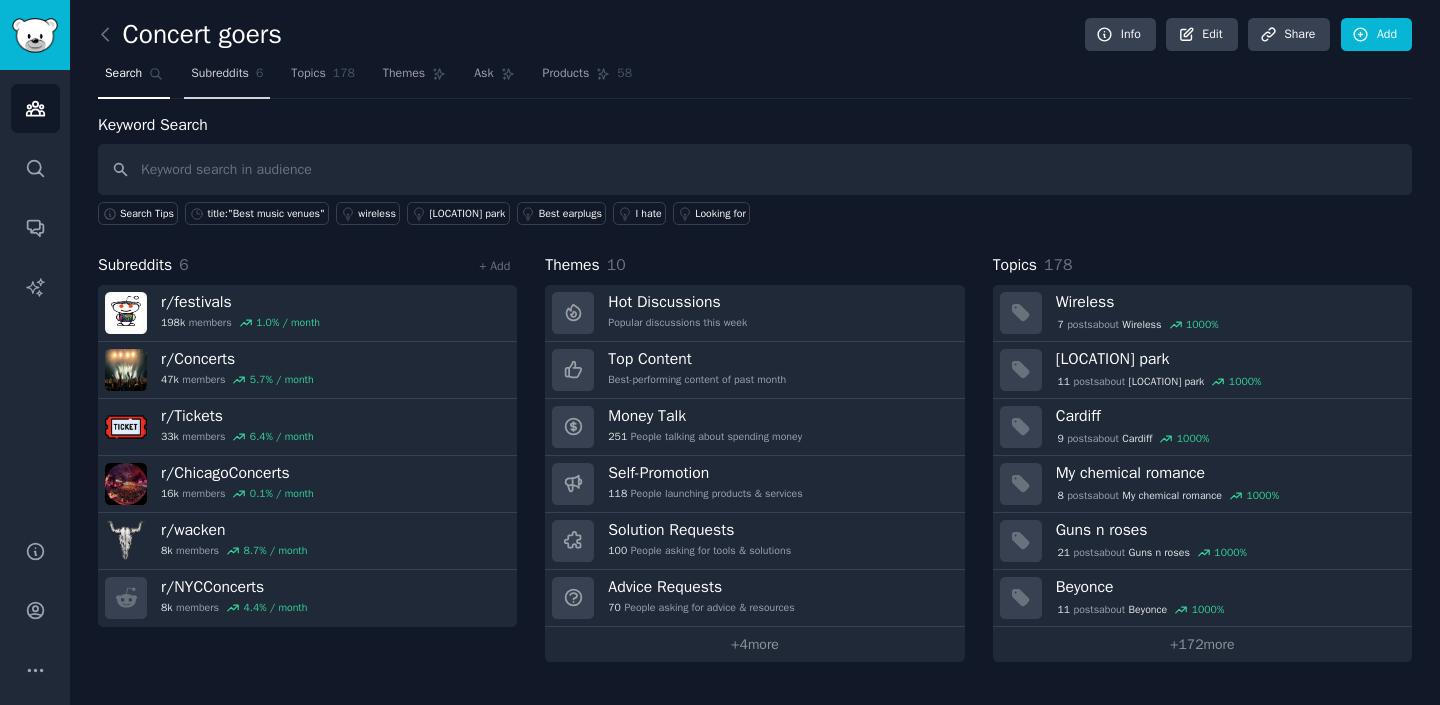 click on "Subreddits" at bounding box center [220, 74] 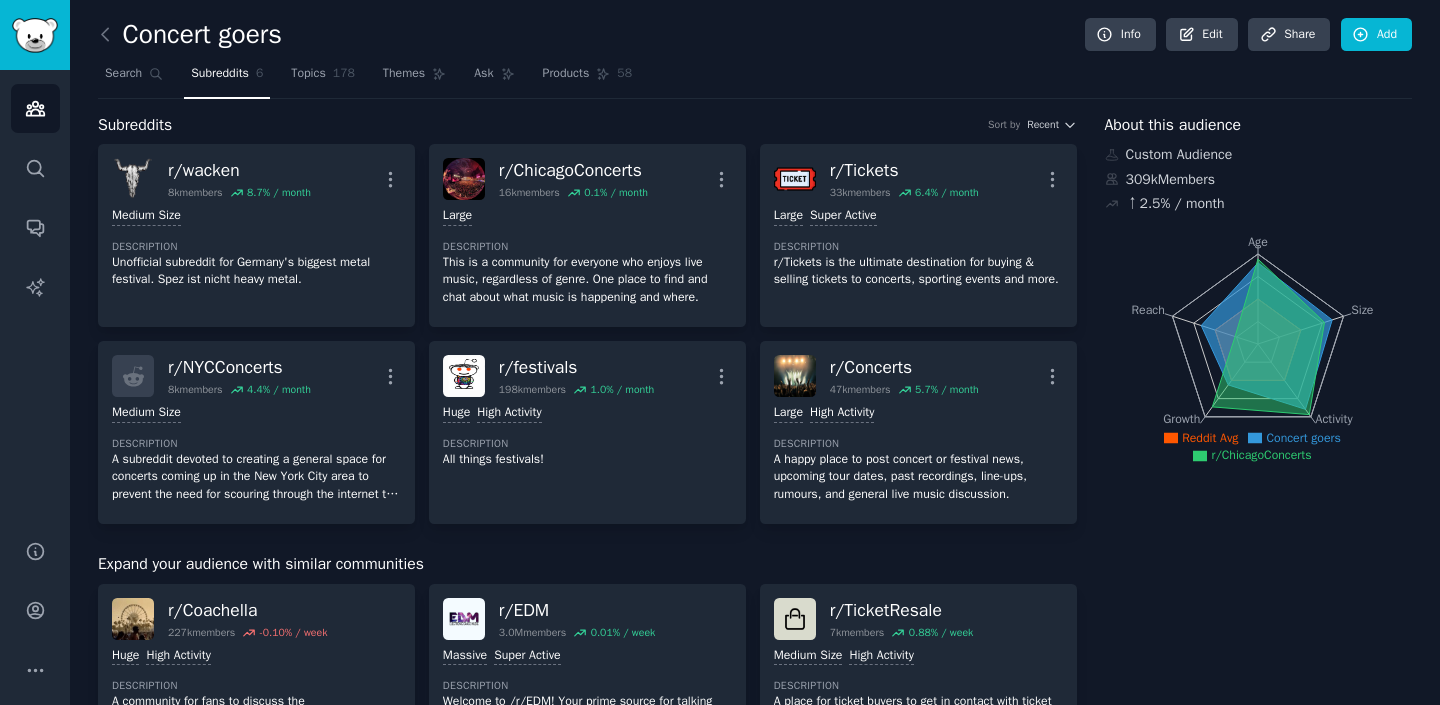 scroll, scrollTop: 0, scrollLeft: 0, axis: both 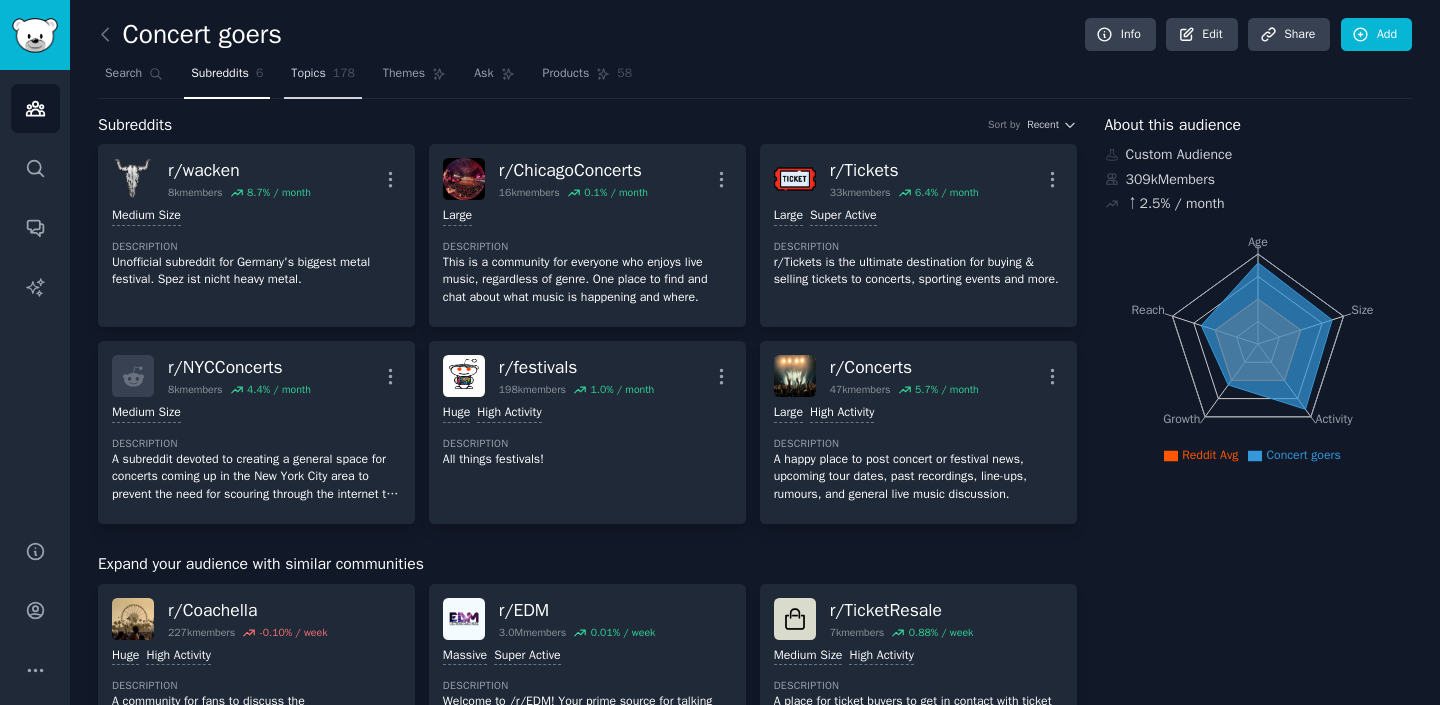click on "Topics 178" at bounding box center [323, 78] 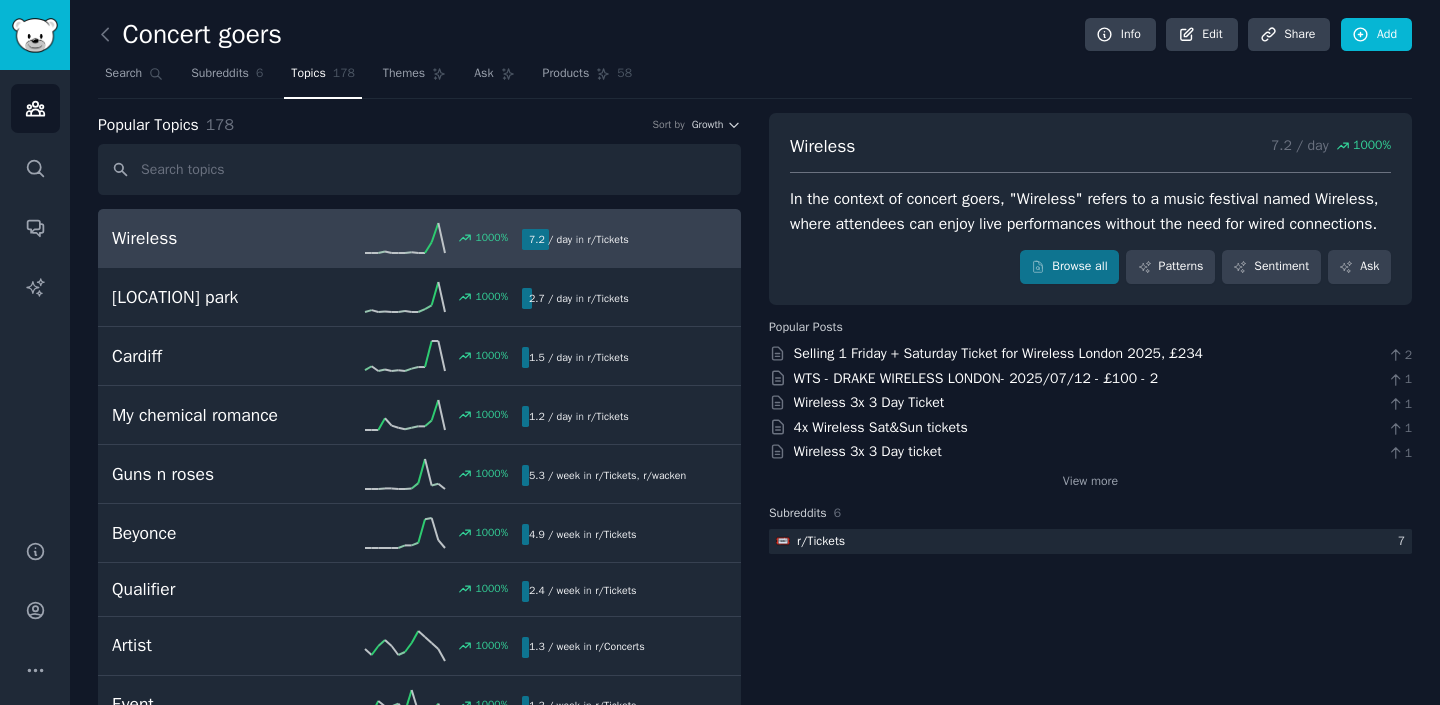 scroll, scrollTop: 0, scrollLeft: 0, axis: both 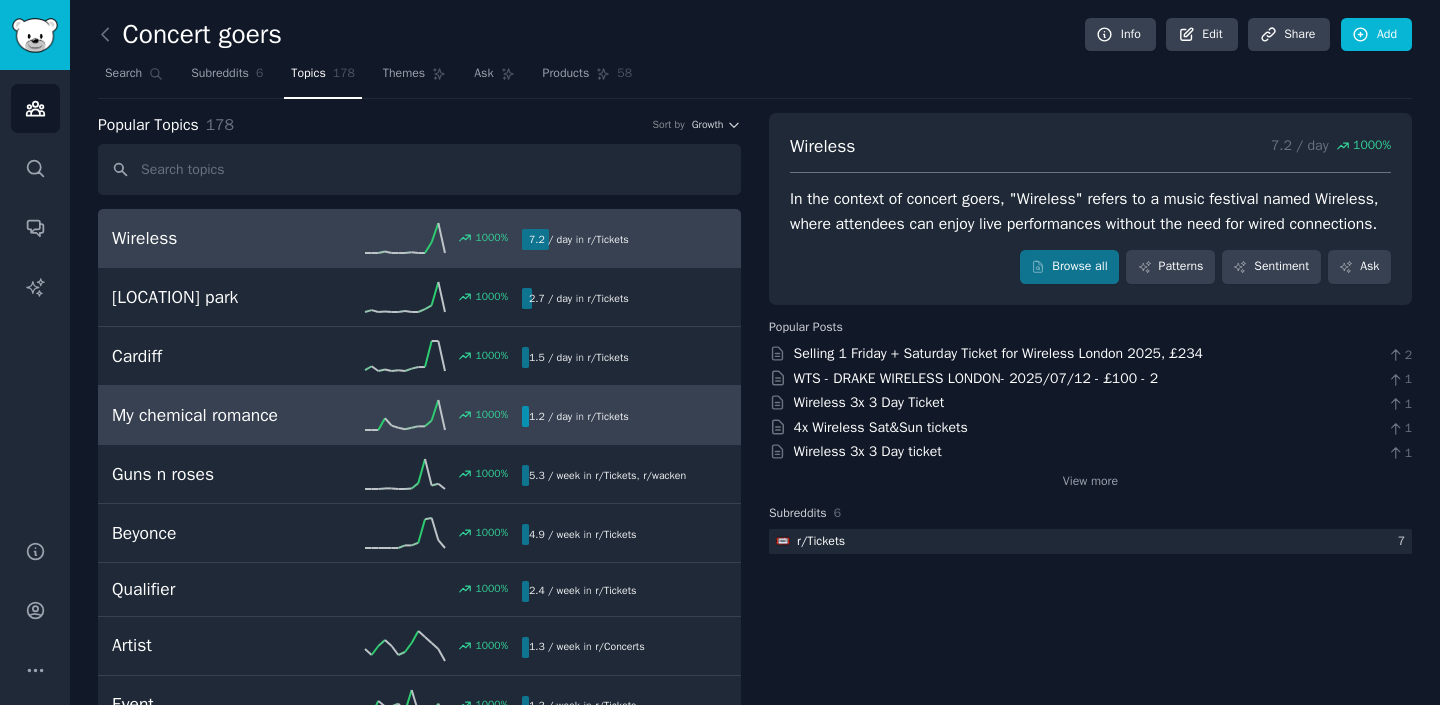 click on "My chemical romance" at bounding box center [214, 415] 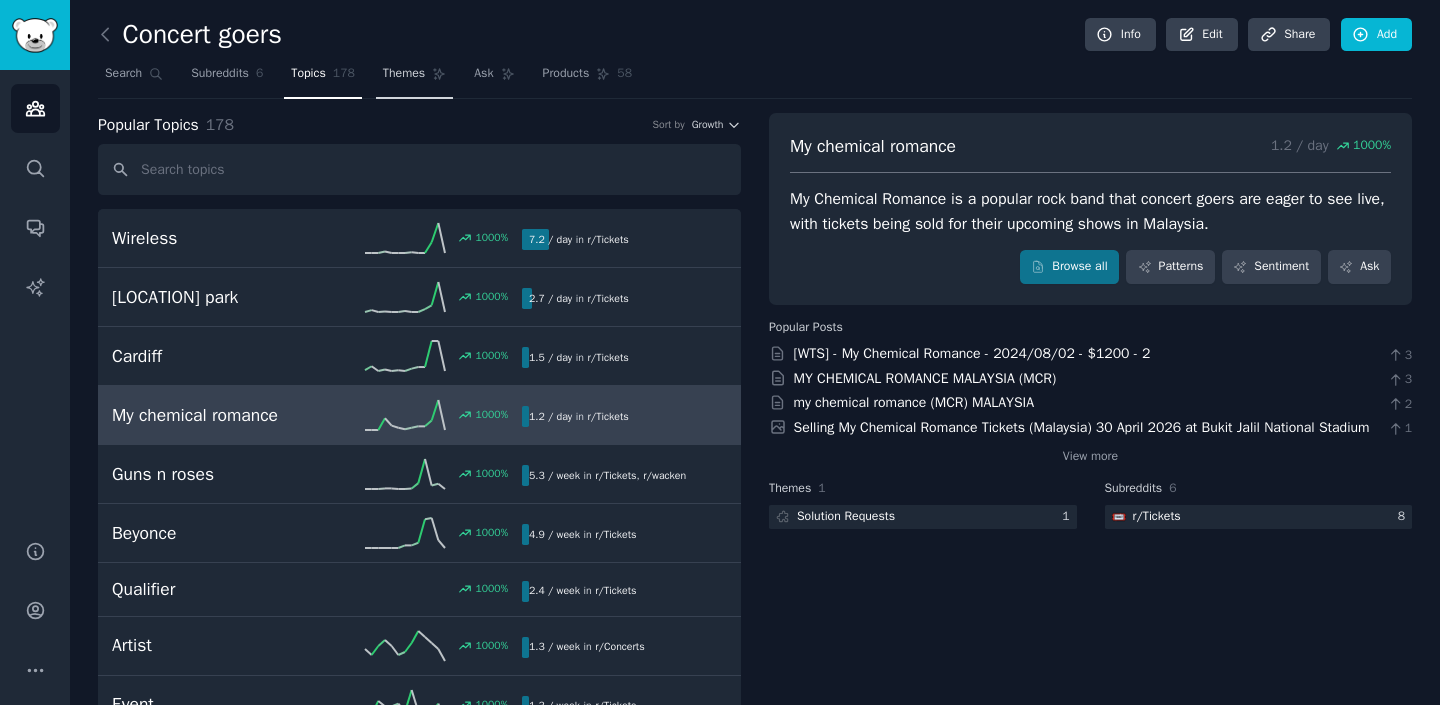 click on "Themes" at bounding box center [404, 74] 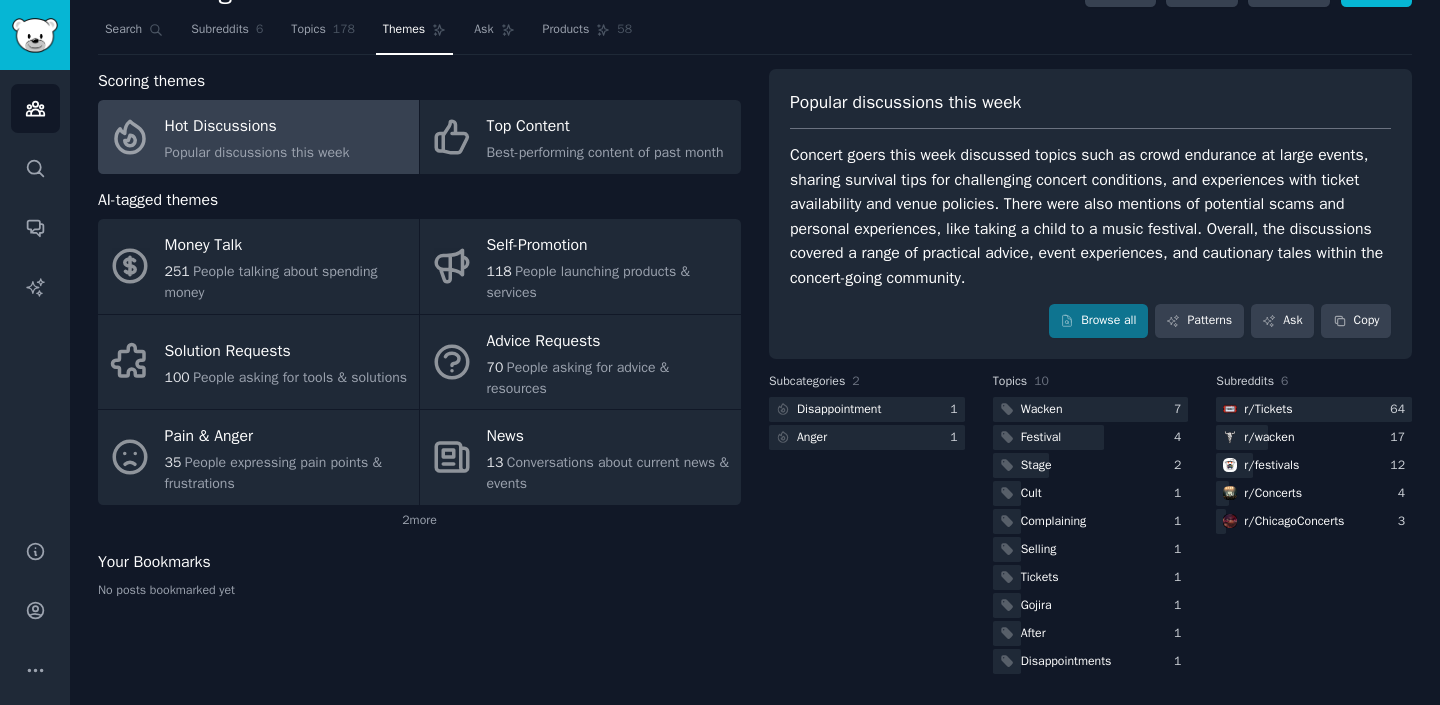 scroll, scrollTop: 39, scrollLeft: 0, axis: vertical 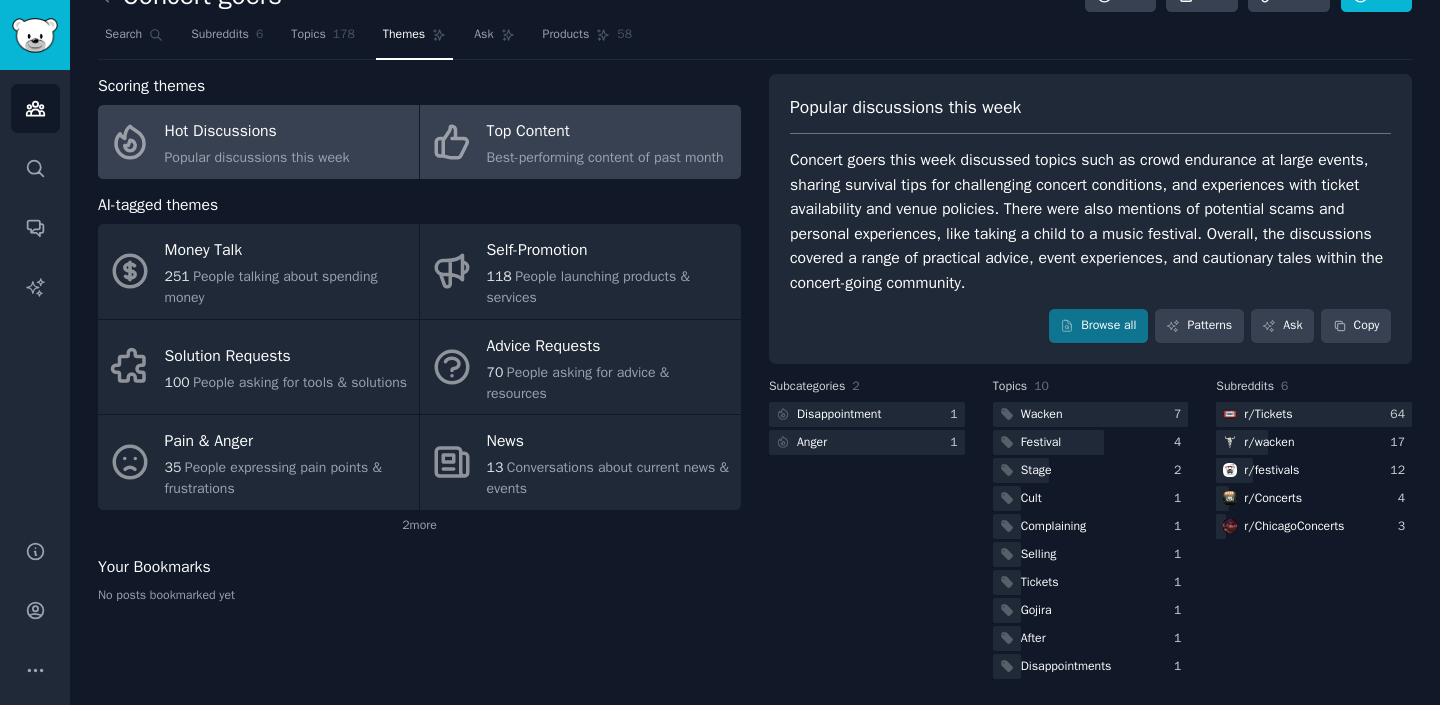 click on "Best-performing content of past month" at bounding box center (605, 157) 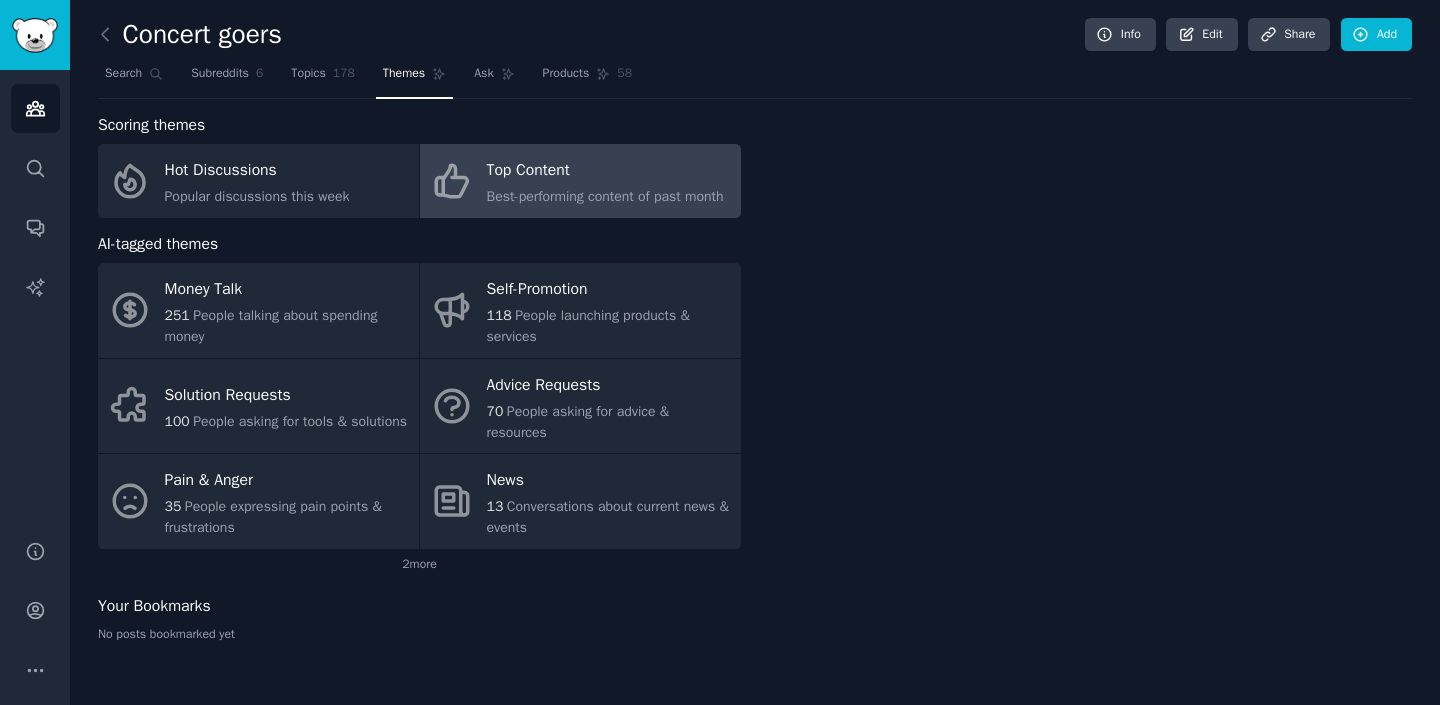 scroll, scrollTop: 0, scrollLeft: 0, axis: both 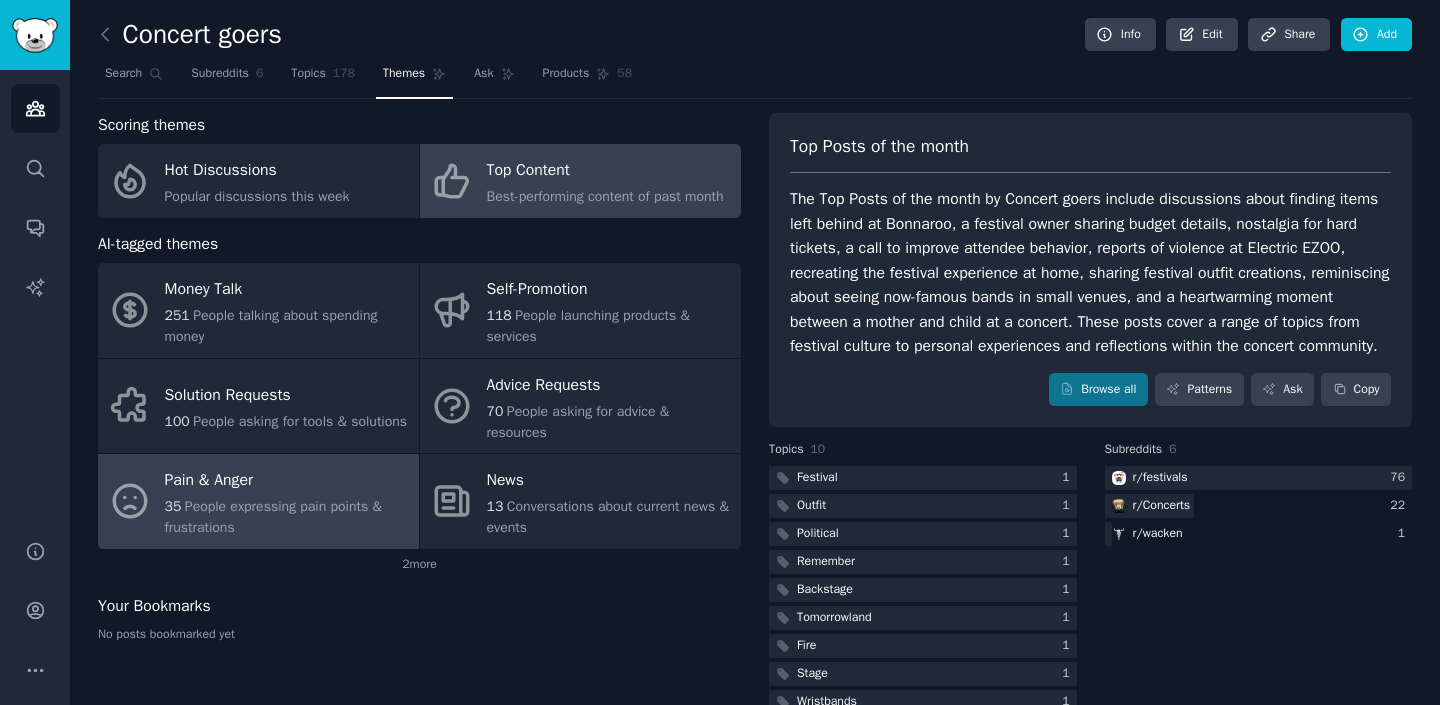 click on "Pain & Anger" at bounding box center (287, 481) 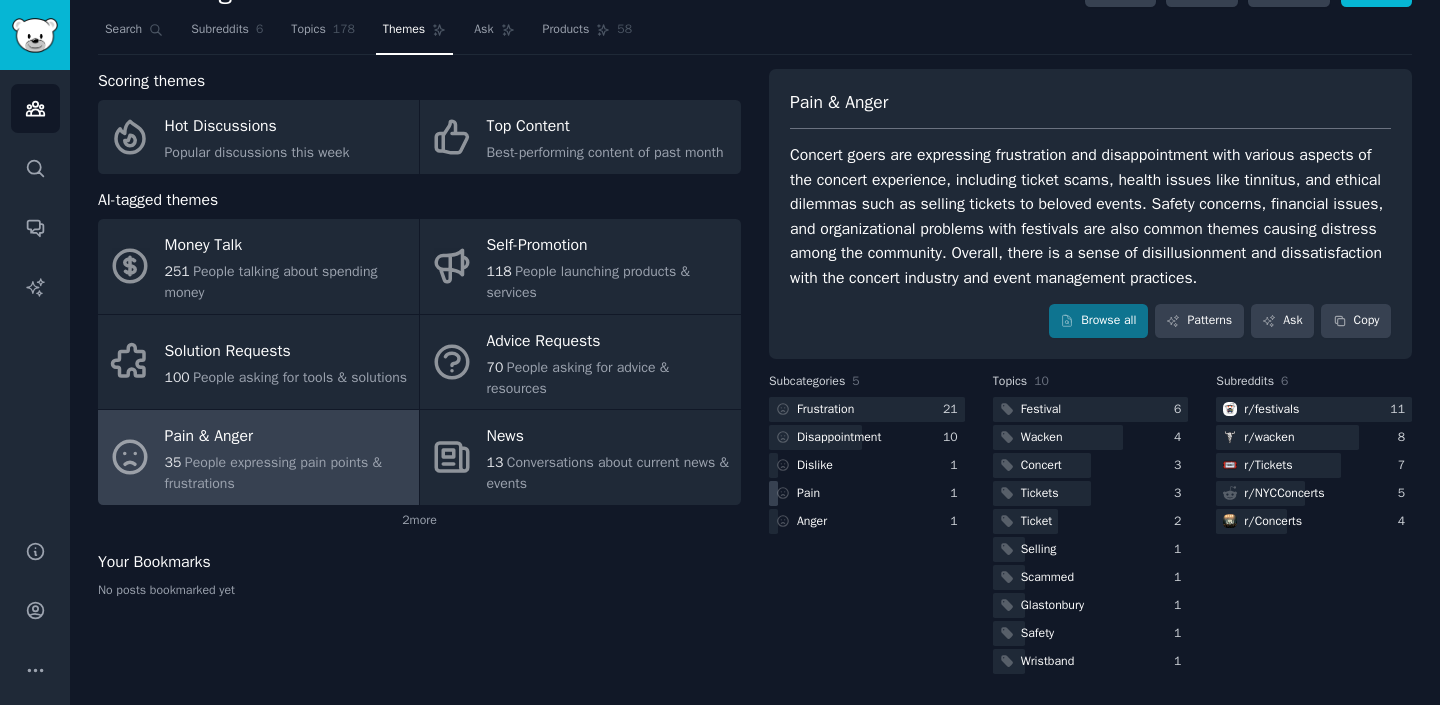 scroll, scrollTop: 63, scrollLeft: 0, axis: vertical 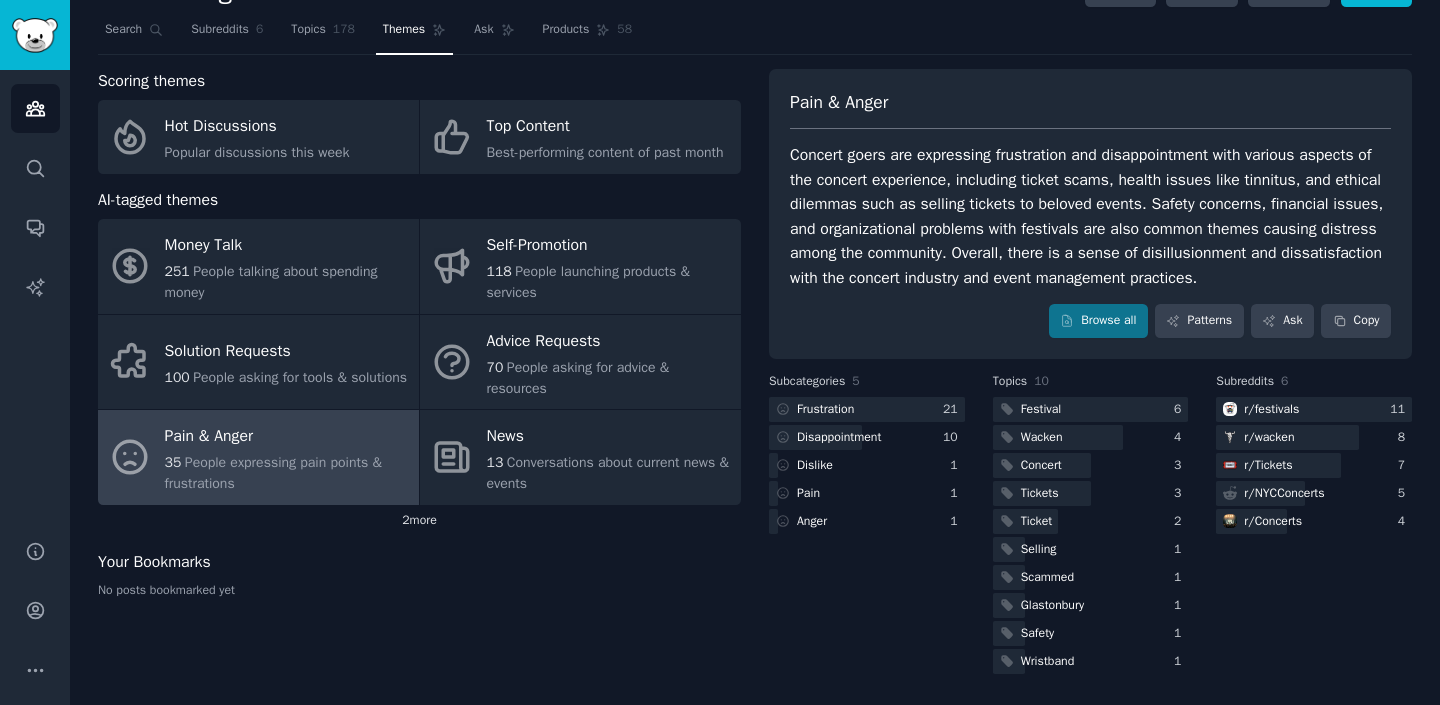 click on "2  more" 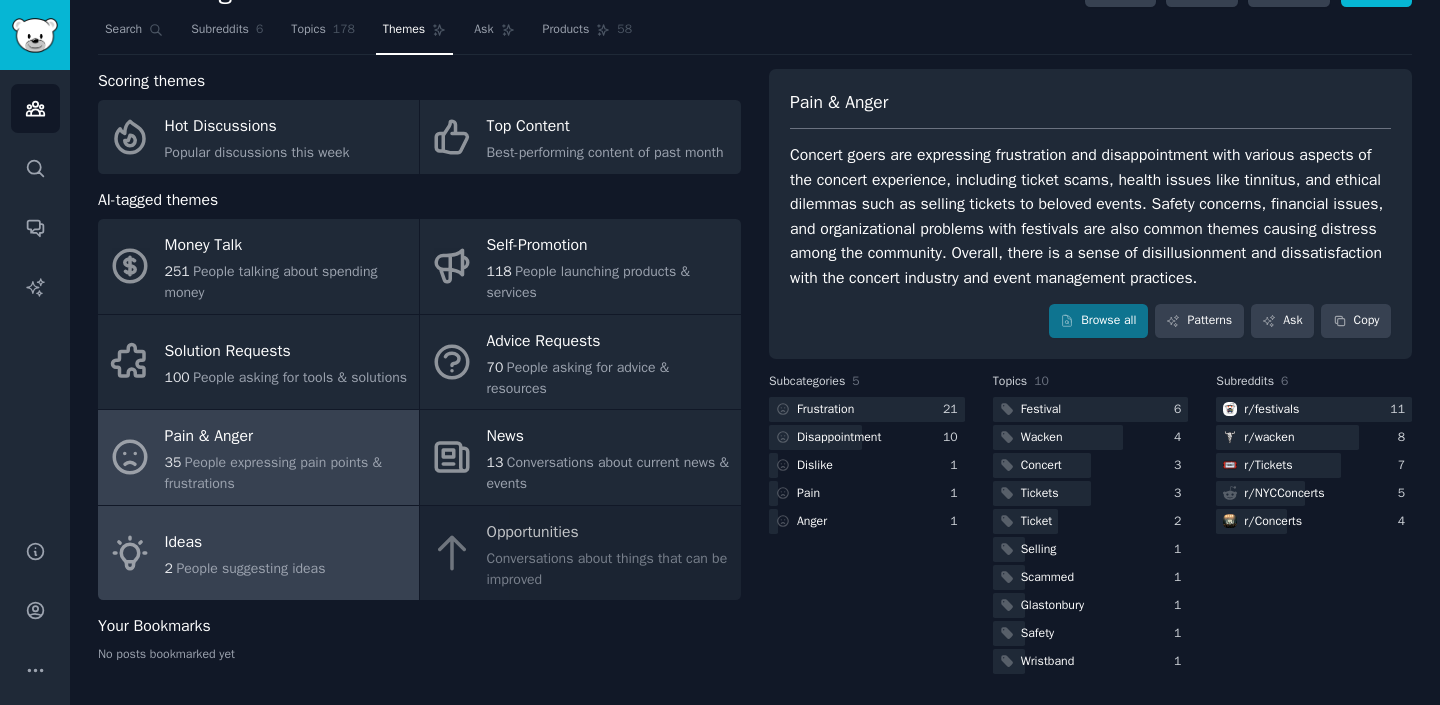 click on "Ideas 2 People suggesting ideas" at bounding box center (258, 553) 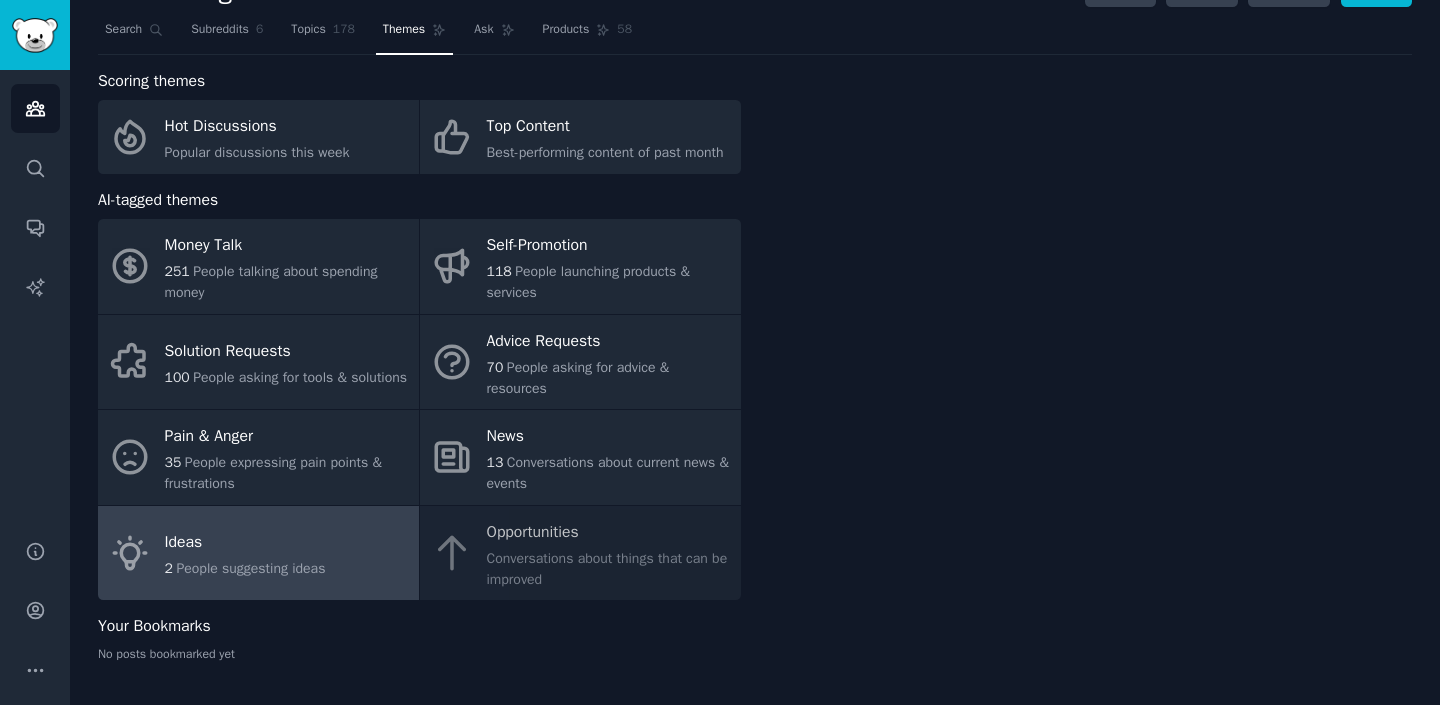 scroll, scrollTop: 60, scrollLeft: 0, axis: vertical 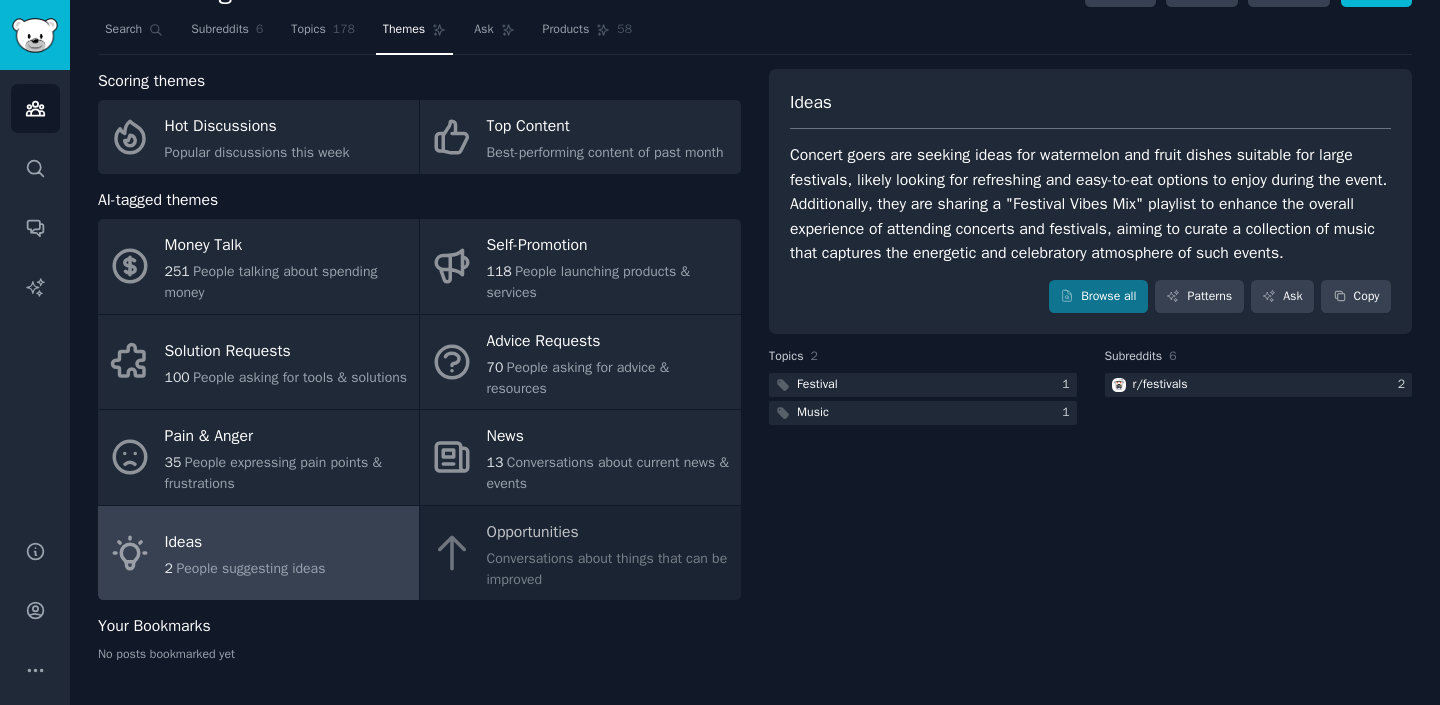 click on "Money Talk 251 People talking about spending money Self-Promotion 118 People launching products & services Solution Requests 100 People asking for tools & solutions Advice Requests 70 People asking for advice & resources Pain & Anger 35 People expressing pain points & frustrations News 13 Conversations about current news & events Ideas 2 People suggesting ideas Opportunities Conversations about things that can be improved" 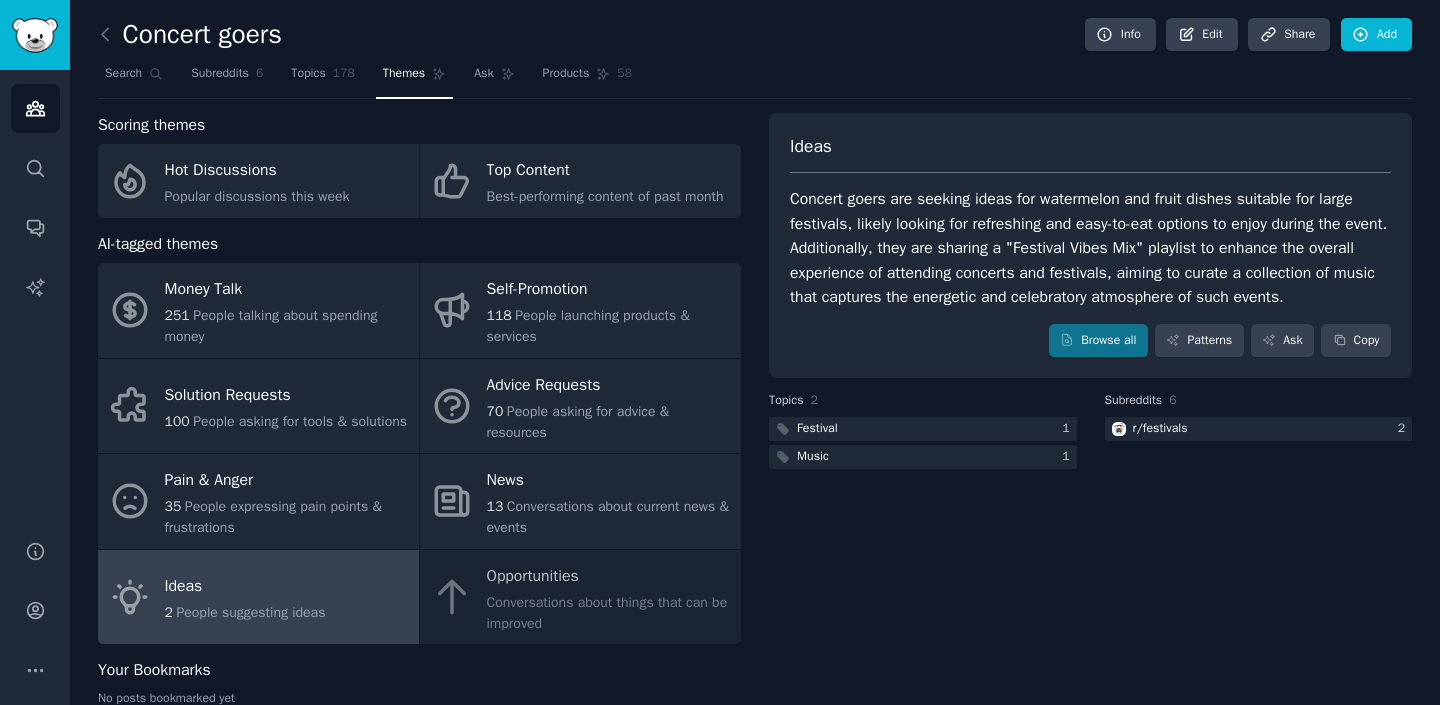 scroll, scrollTop: 0, scrollLeft: 0, axis: both 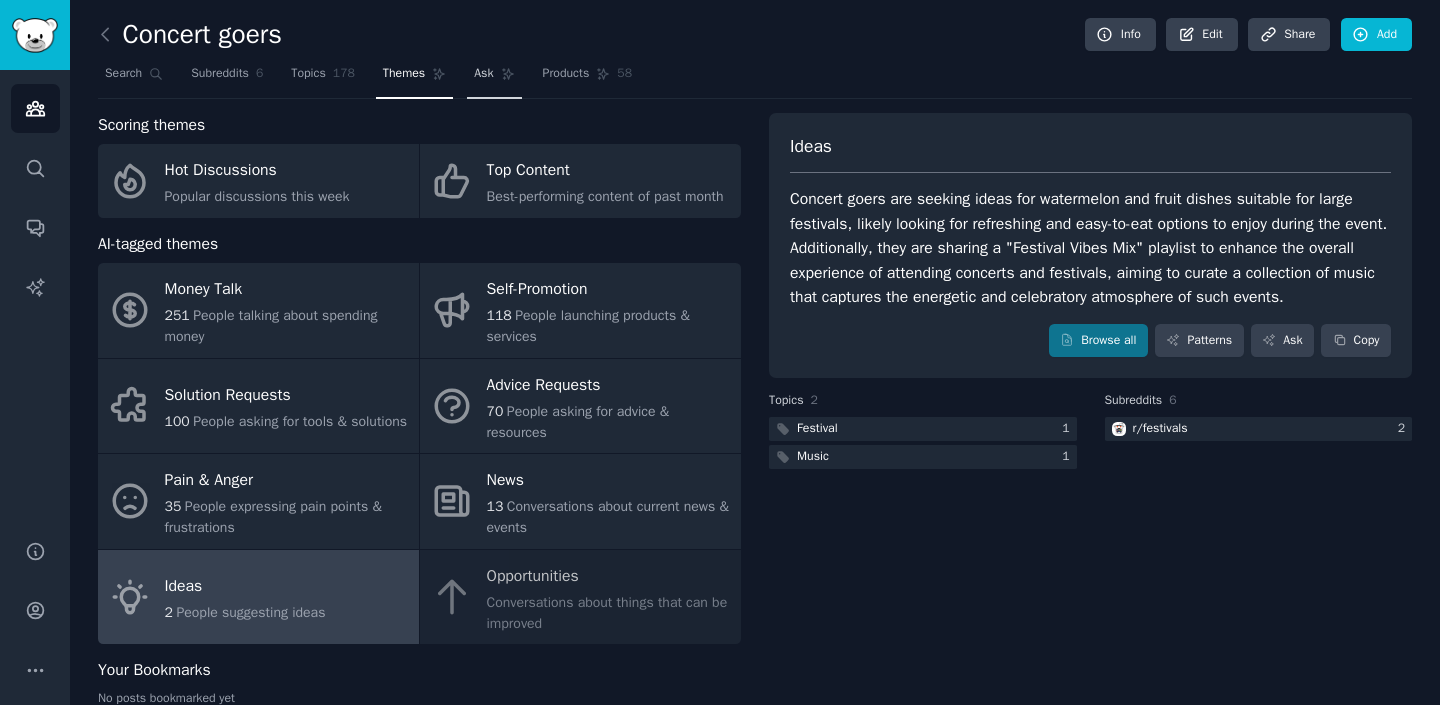 click on "Ask" at bounding box center (494, 78) 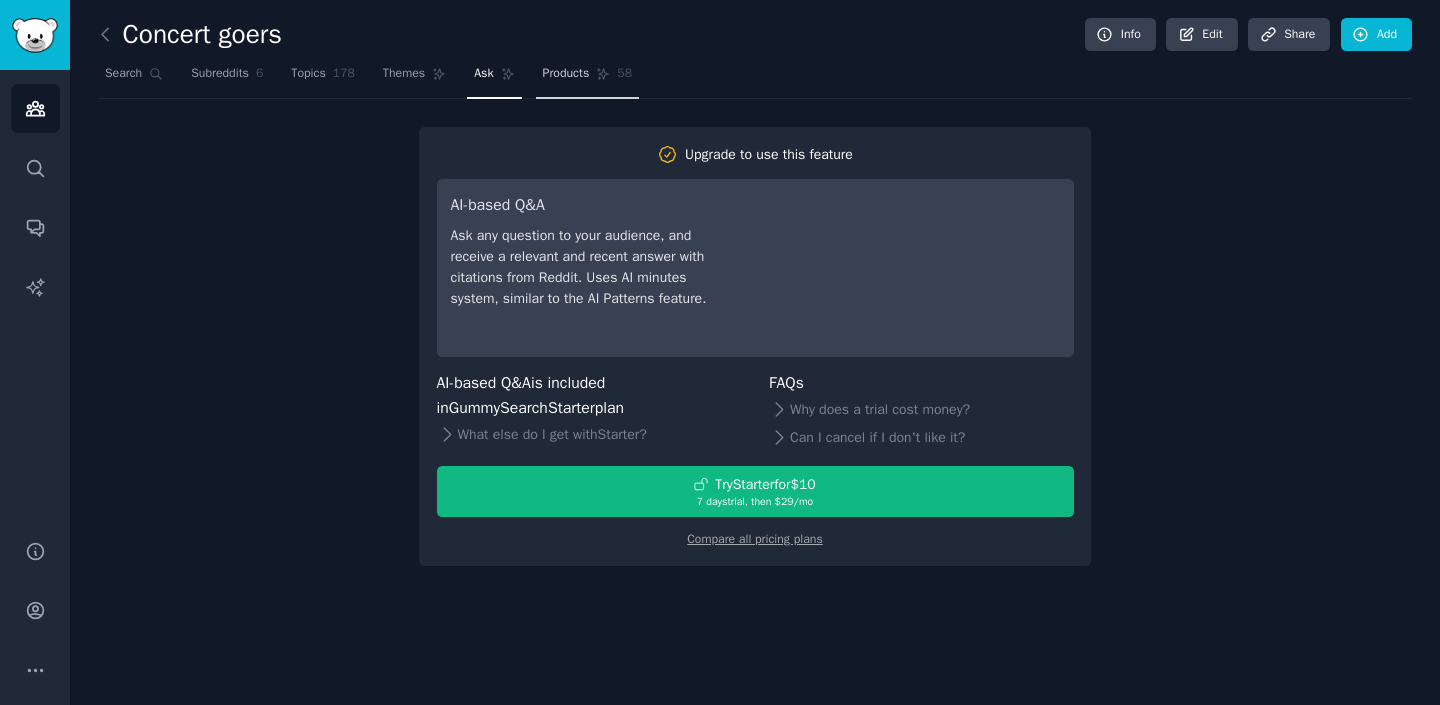 click on "Products" at bounding box center [566, 74] 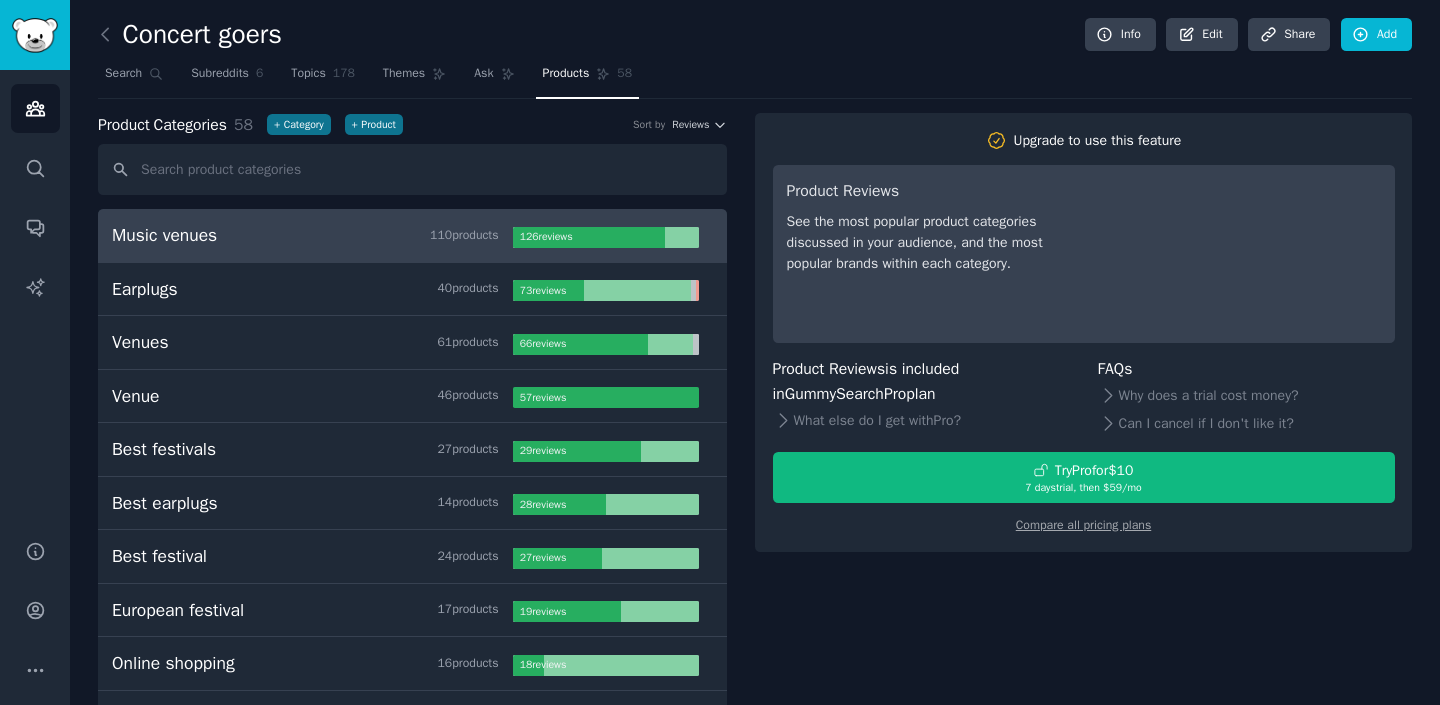 click on "Music venues 110  product s" at bounding box center (312, 235) 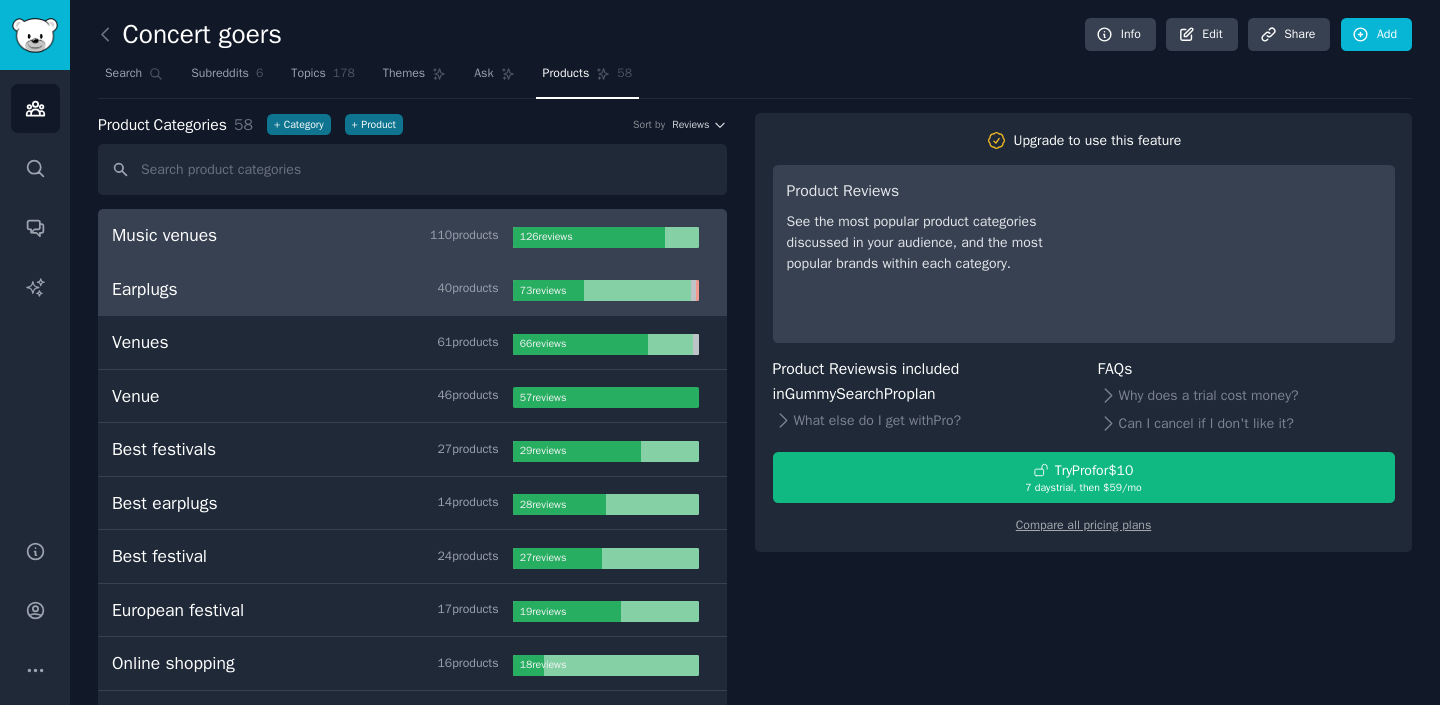 click on "Earplugs 40  product s" at bounding box center [312, 289] 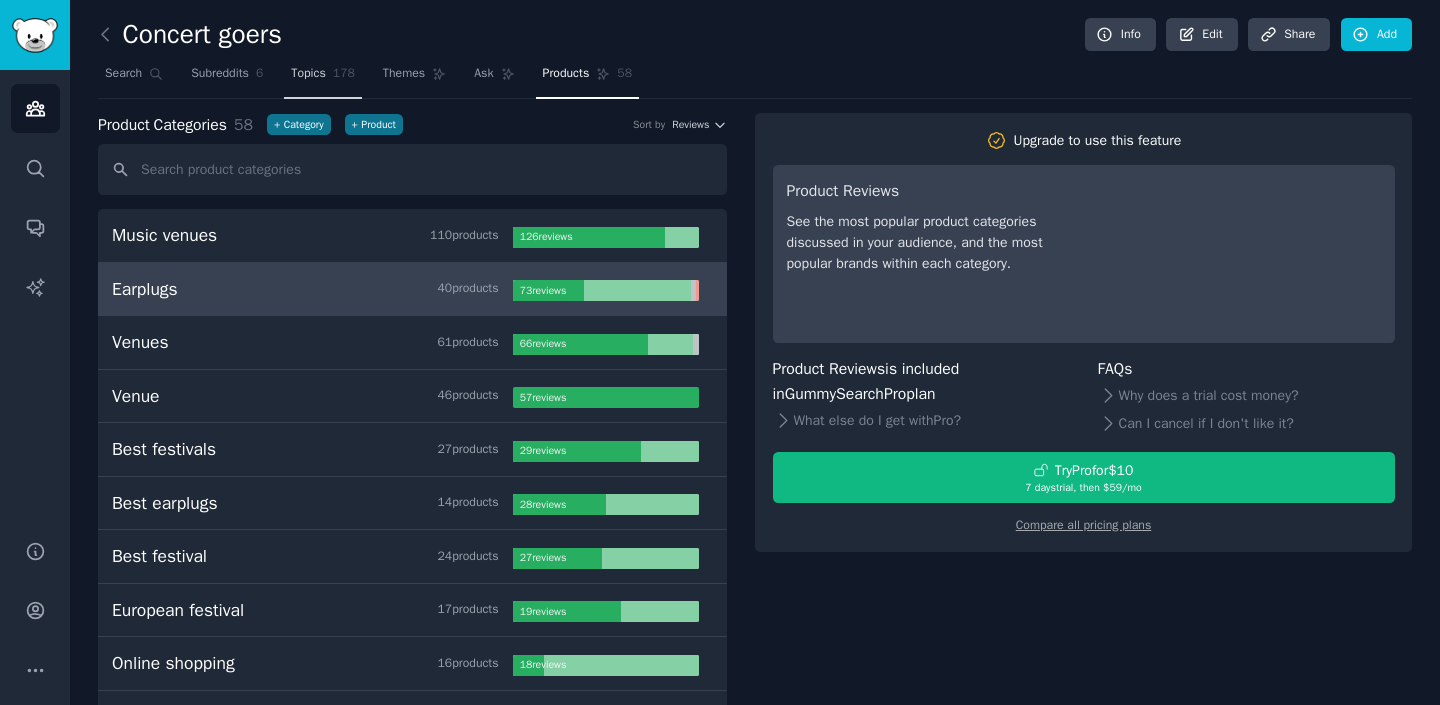 click on "Topics" at bounding box center (308, 74) 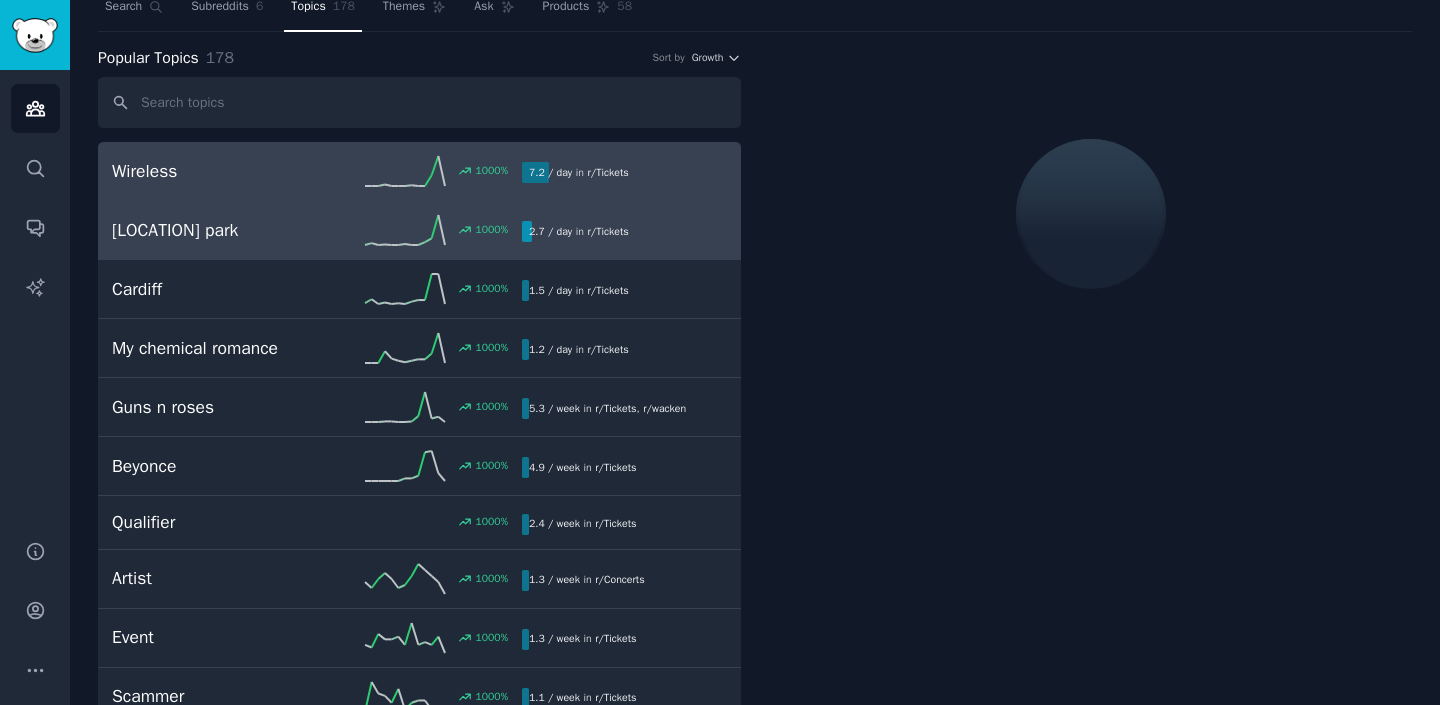 scroll, scrollTop: 78, scrollLeft: 0, axis: vertical 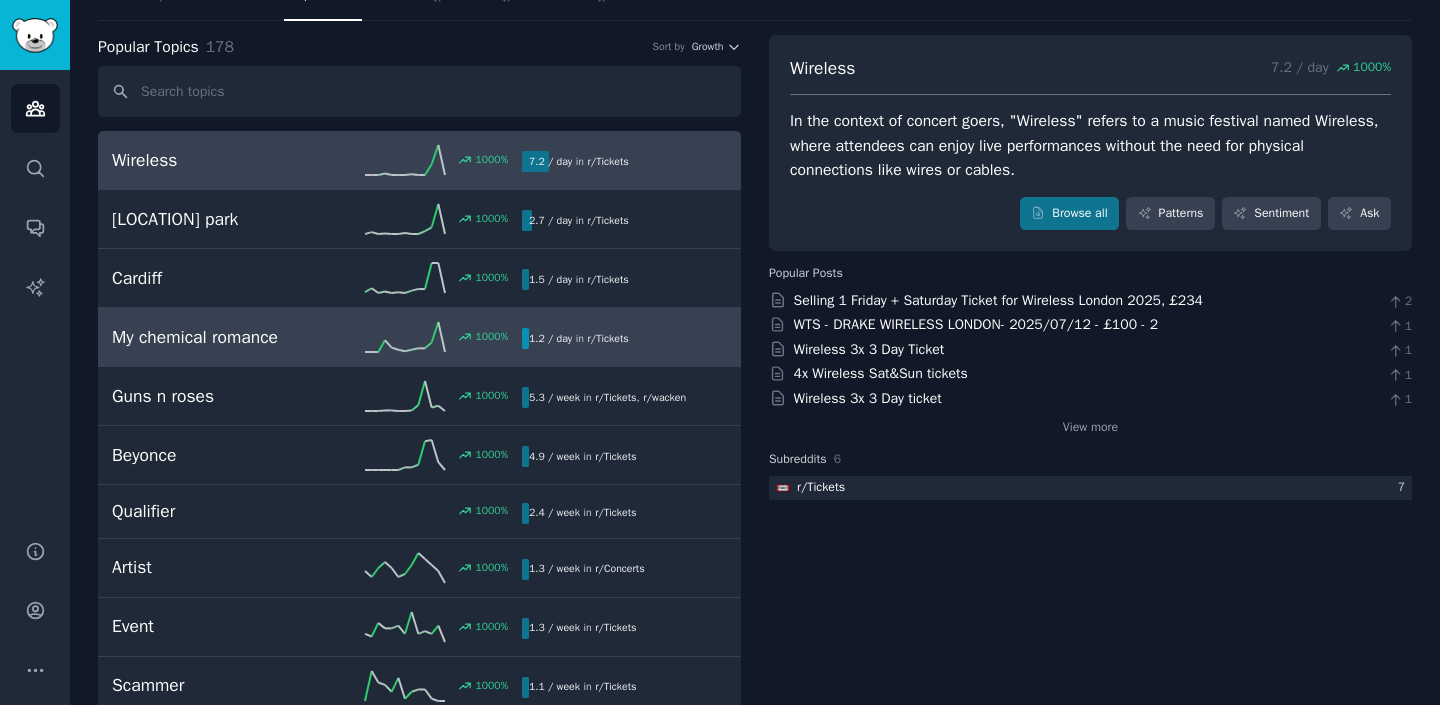 click on "My chemical romance" at bounding box center (214, 337) 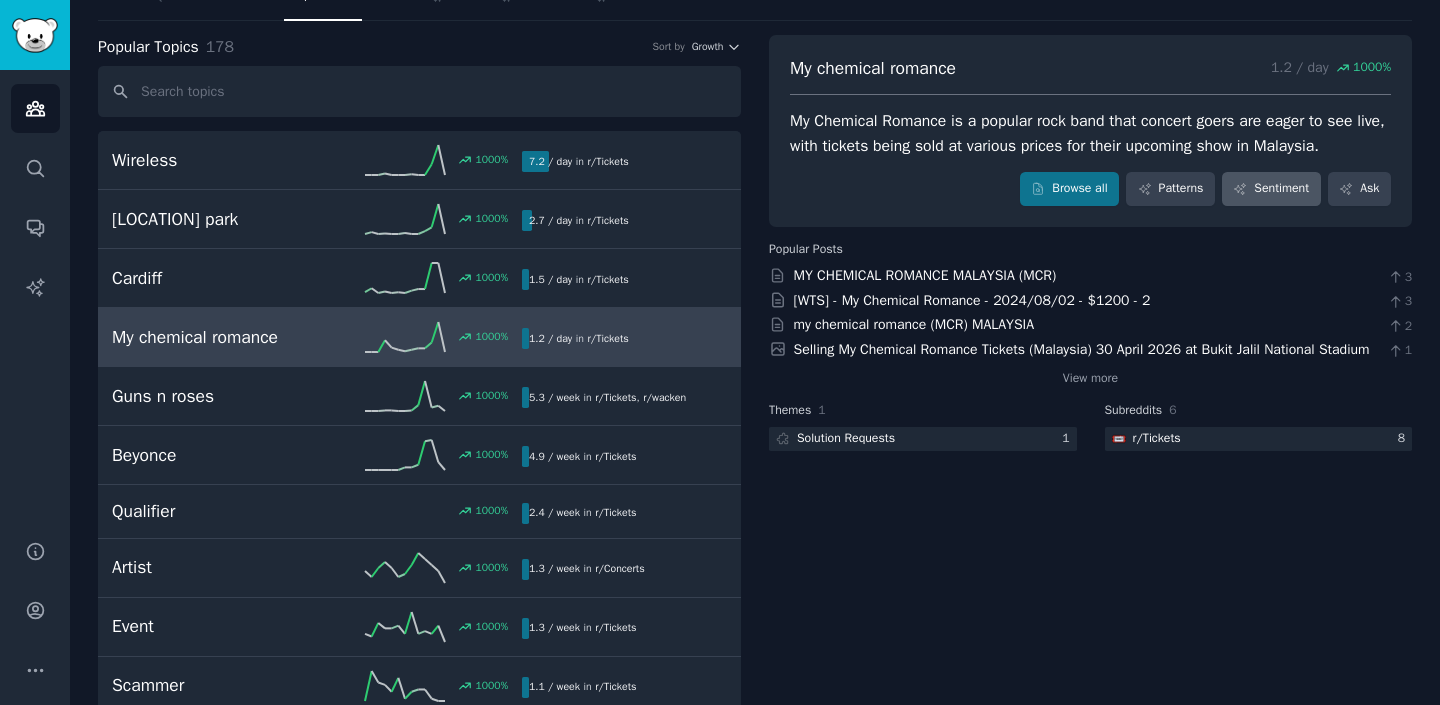 click on "Sentiment" at bounding box center (1271, 189) 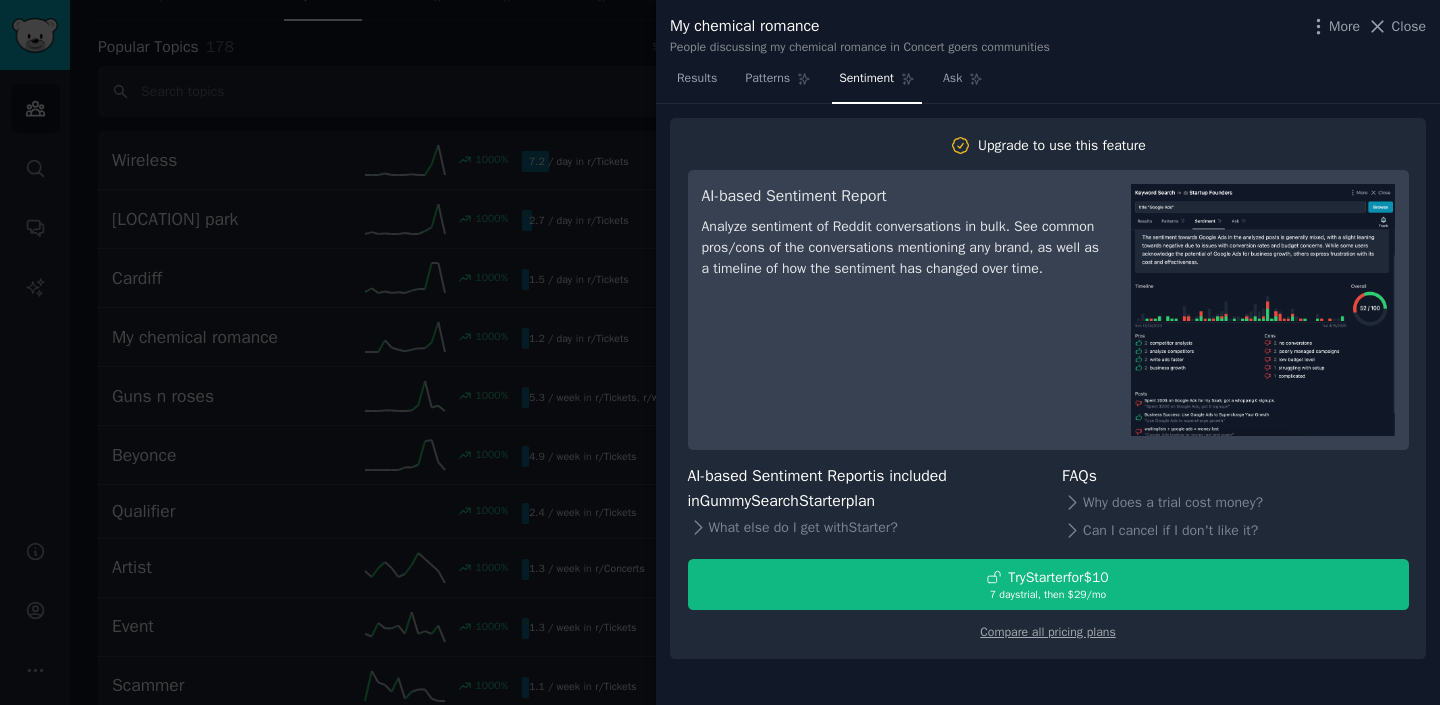 click at bounding box center (720, 352) 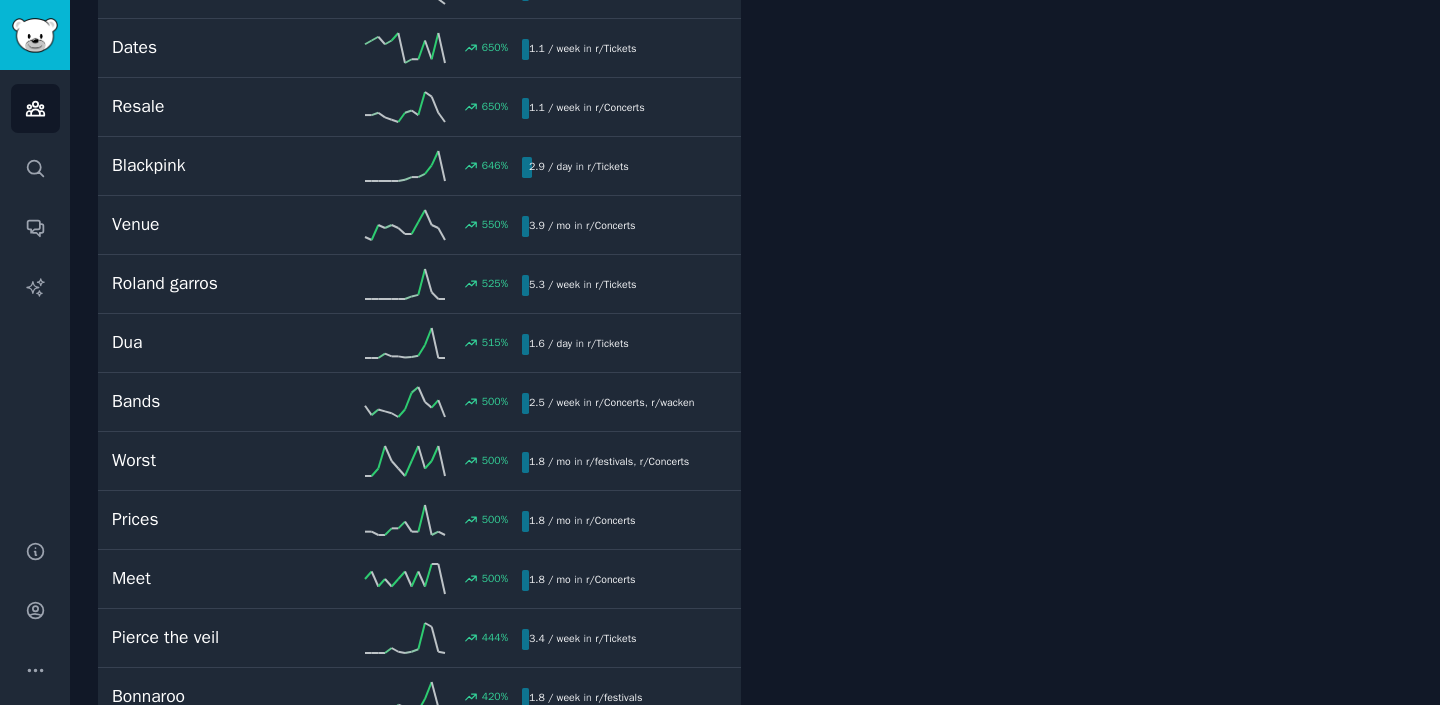 scroll, scrollTop: 1189, scrollLeft: 0, axis: vertical 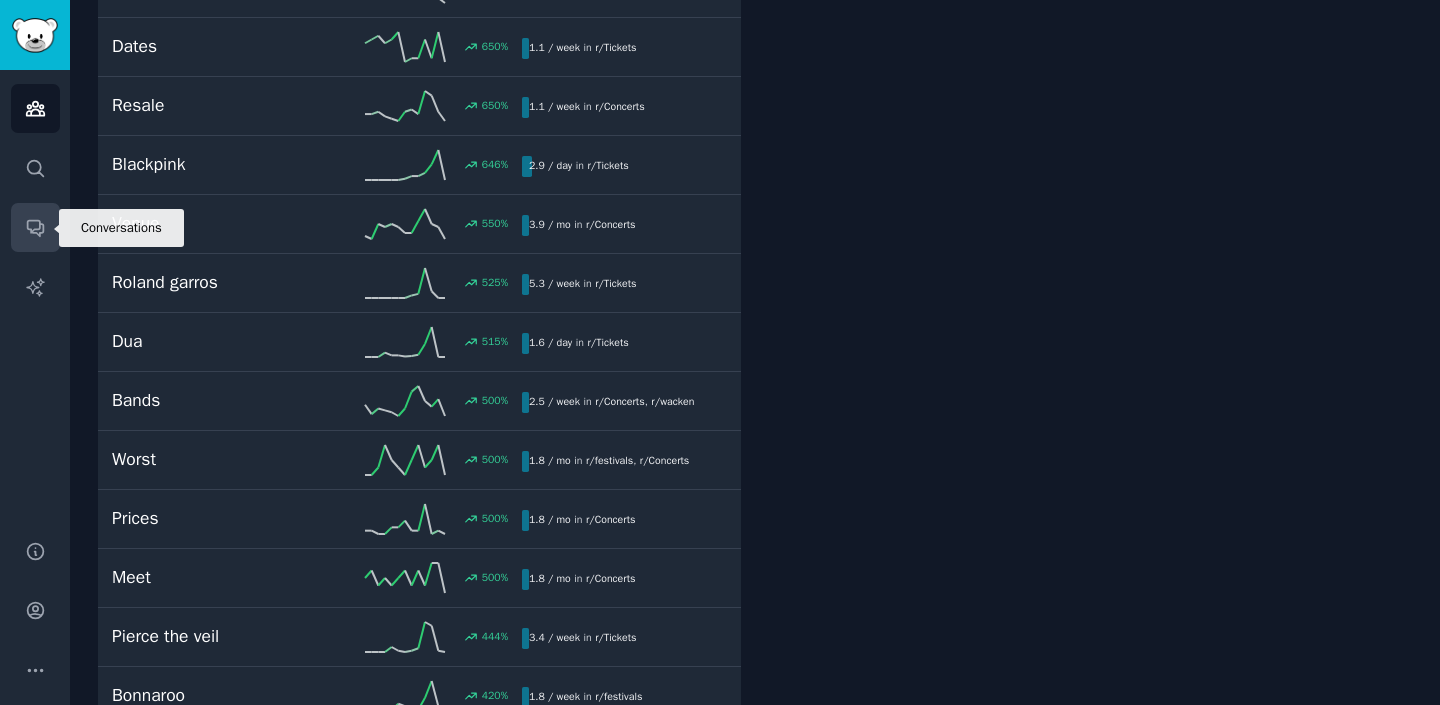 click 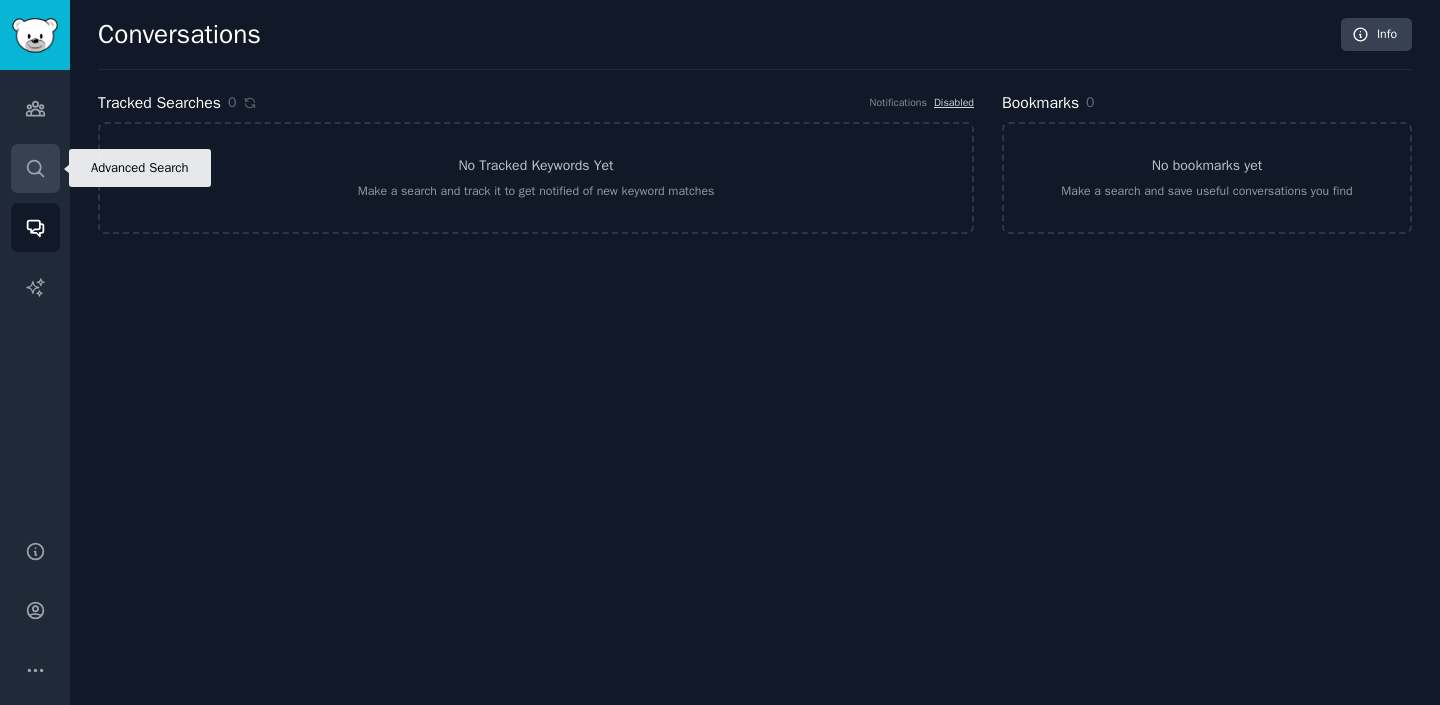 click 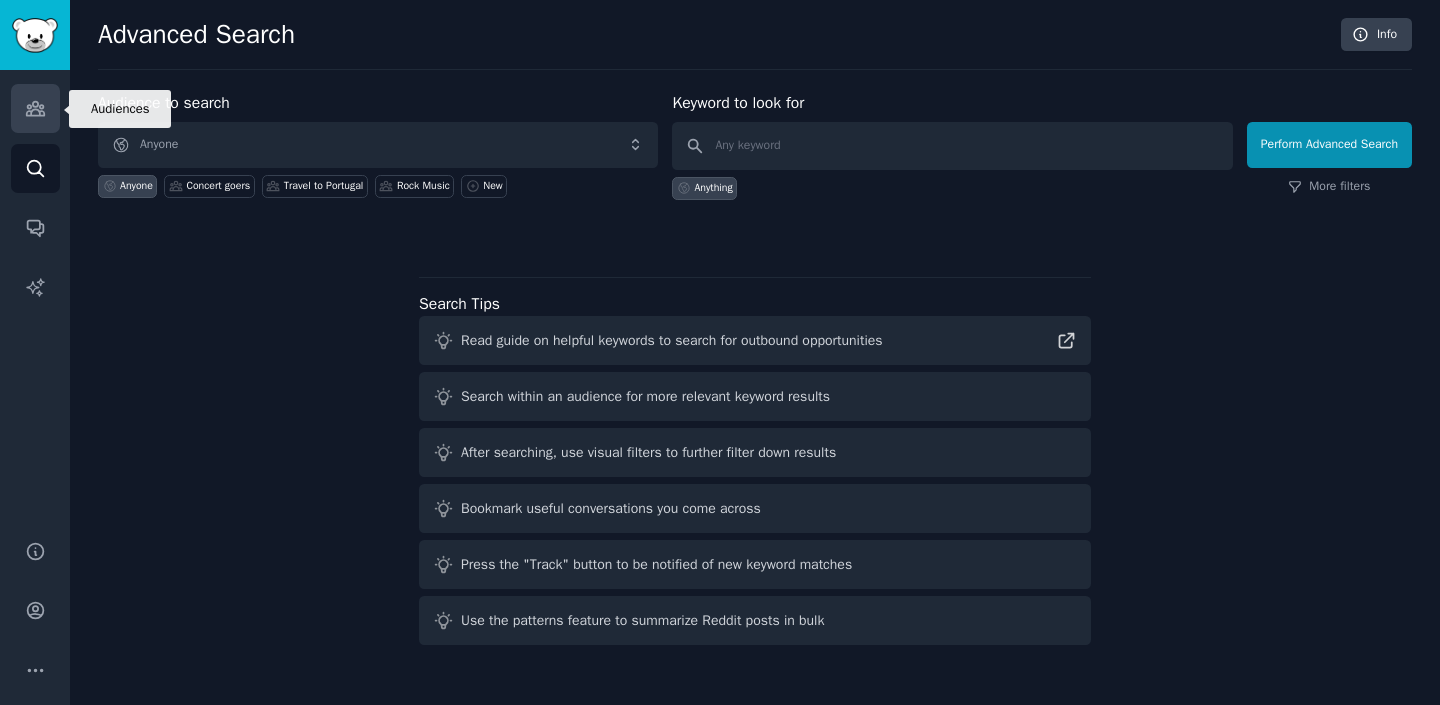 click on "Audiences" at bounding box center [35, 108] 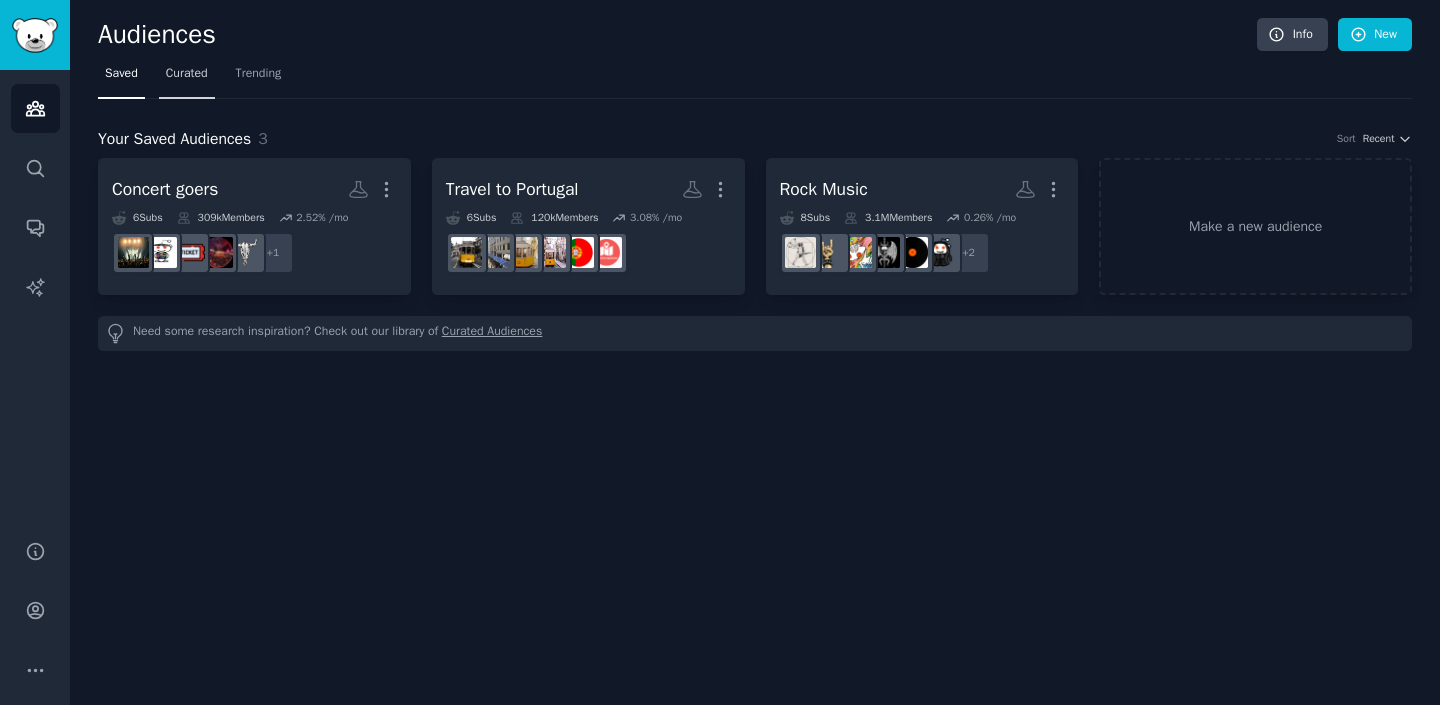 click on "Curated" at bounding box center (187, 78) 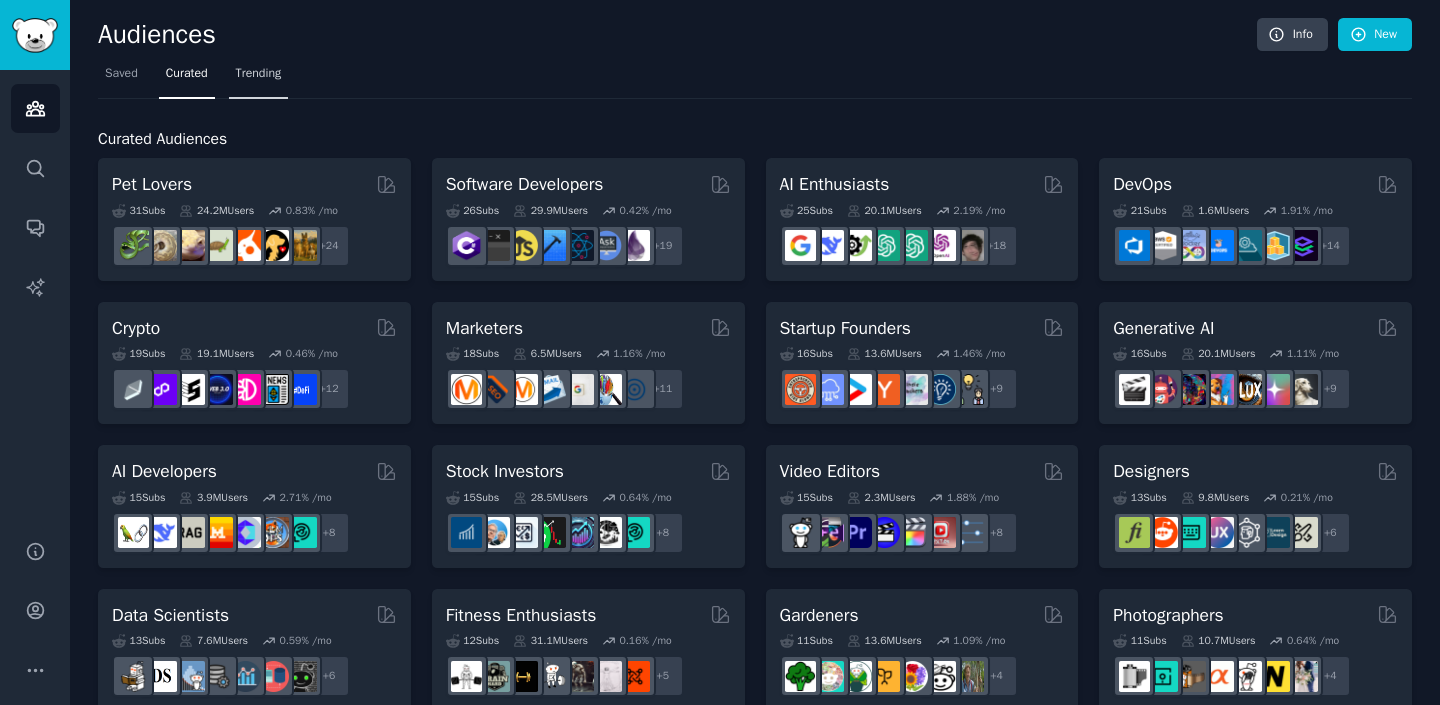 click on "Trending" at bounding box center [259, 74] 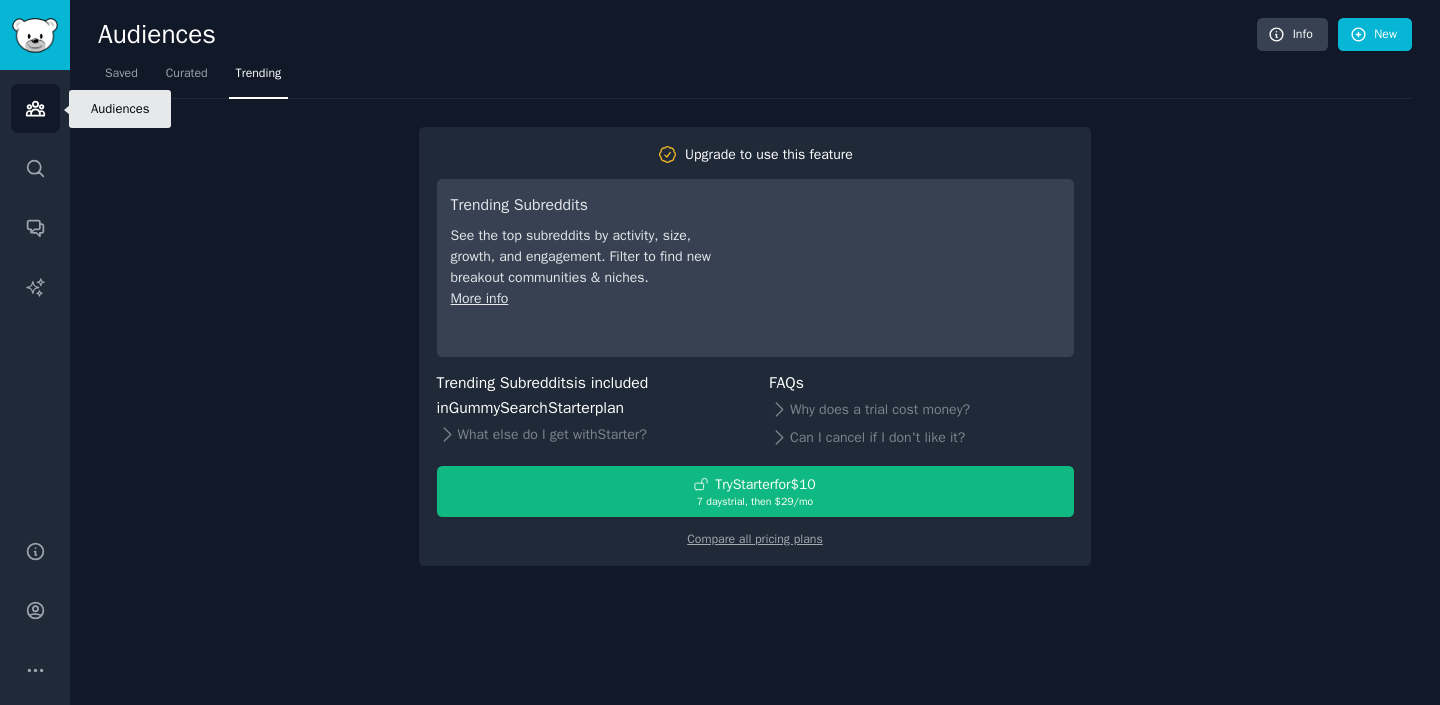 click on "Audiences" at bounding box center [35, 108] 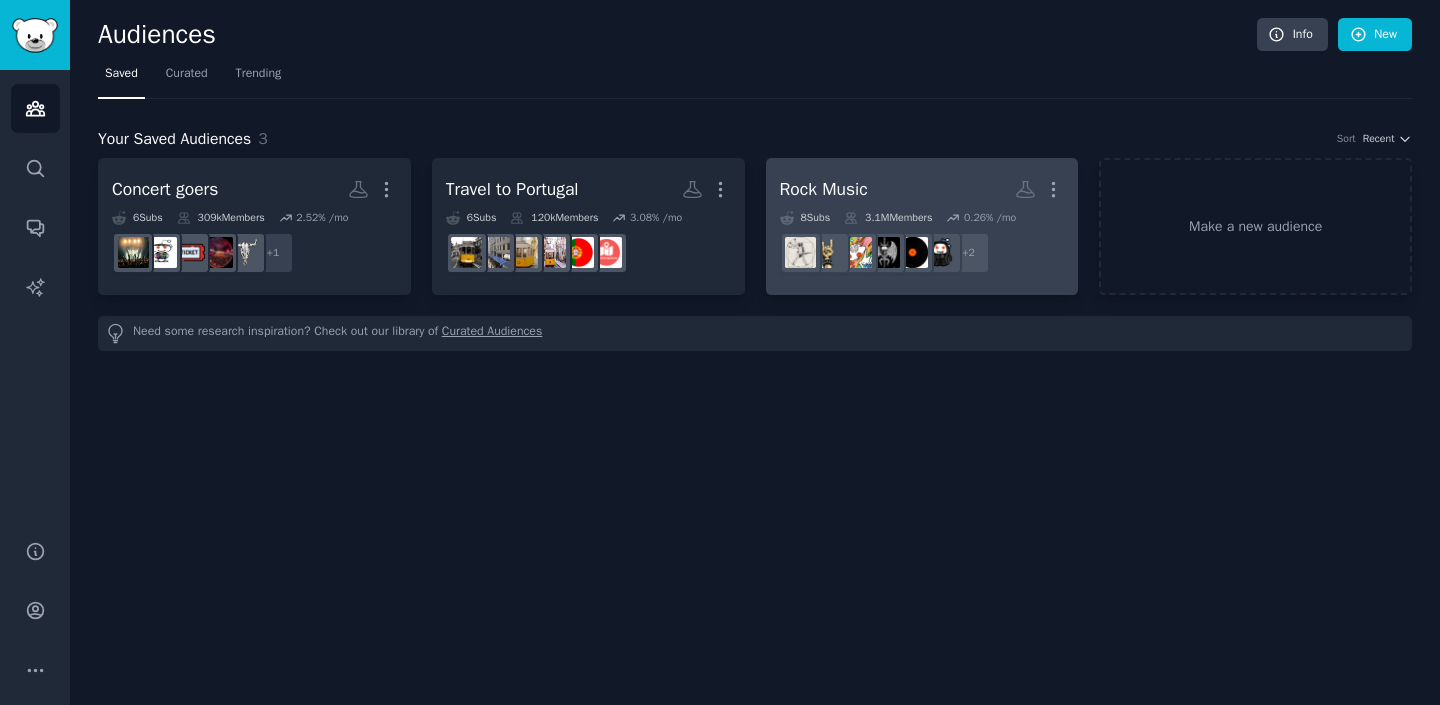 click on "Rock Music" at bounding box center (824, 189) 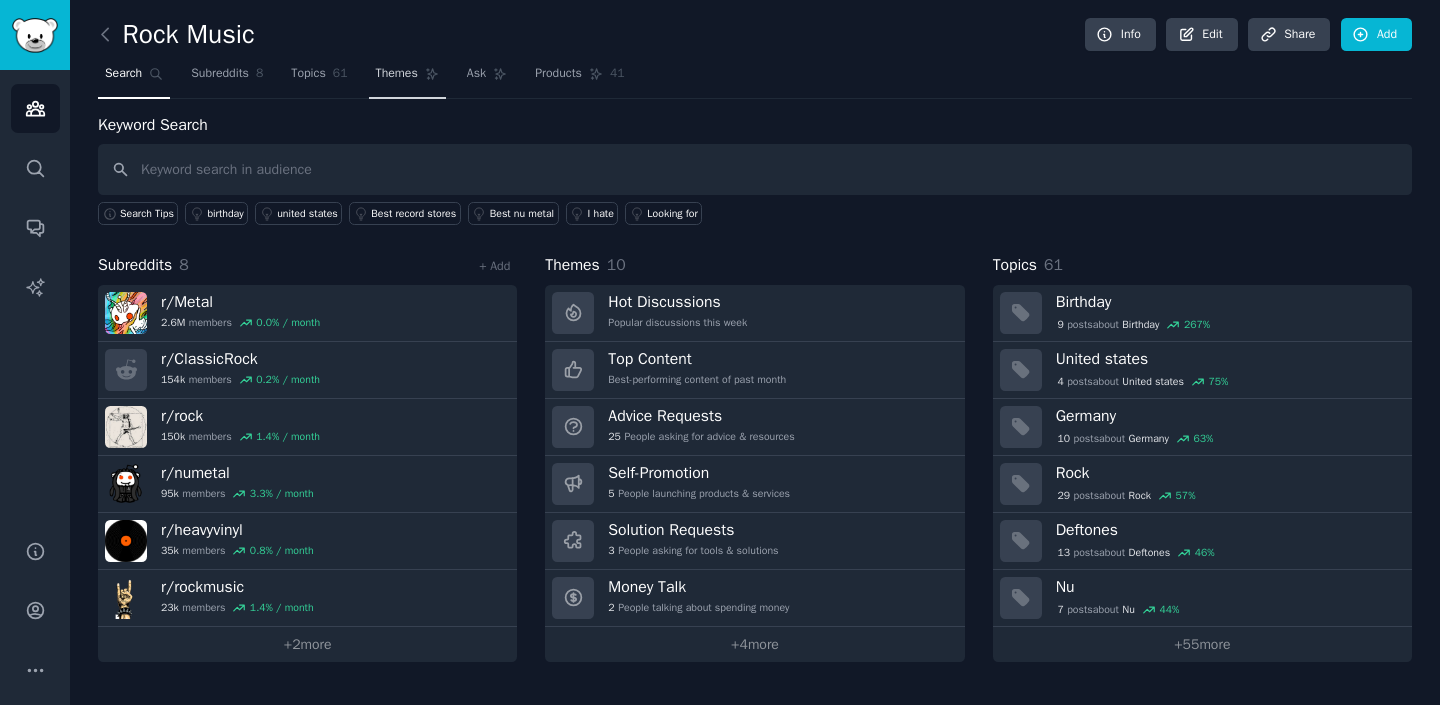 click on "Themes" at bounding box center [407, 78] 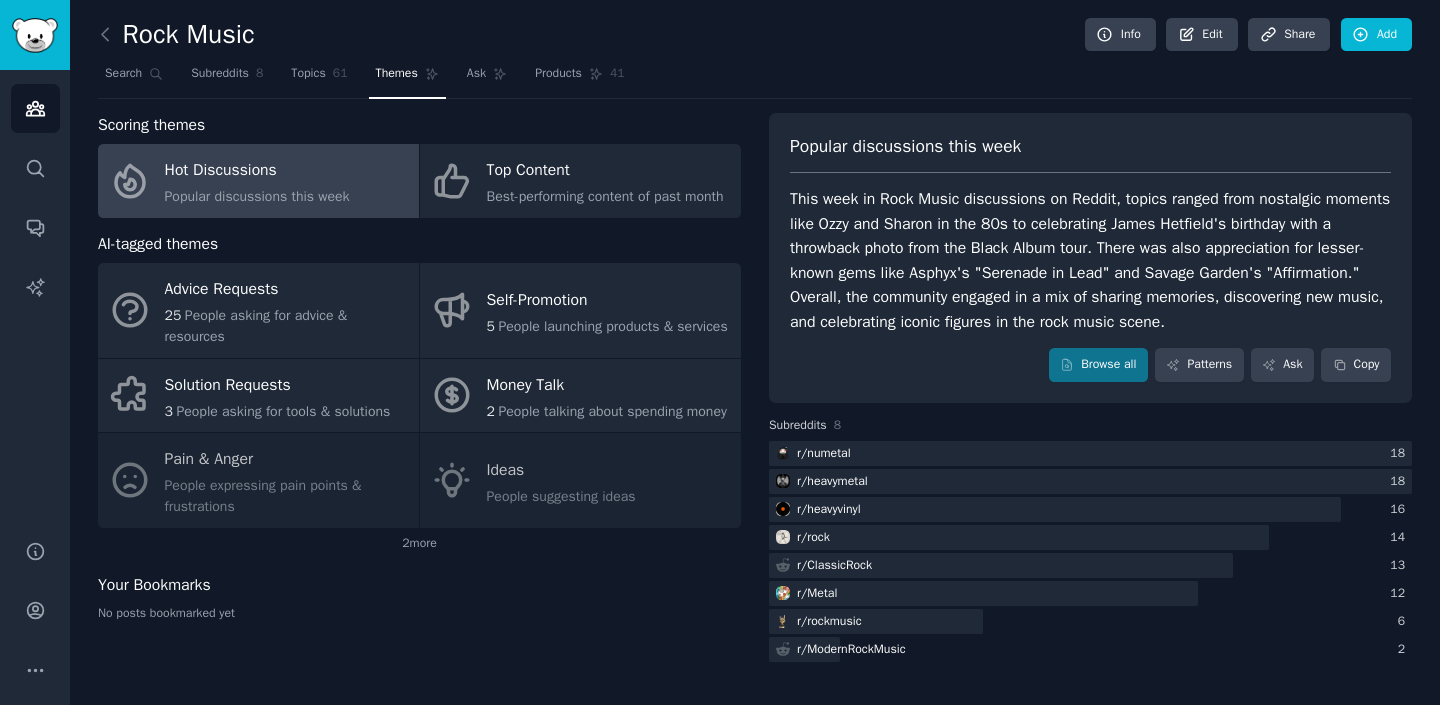 scroll, scrollTop: 0, scrollLeft: 0, axis: both 